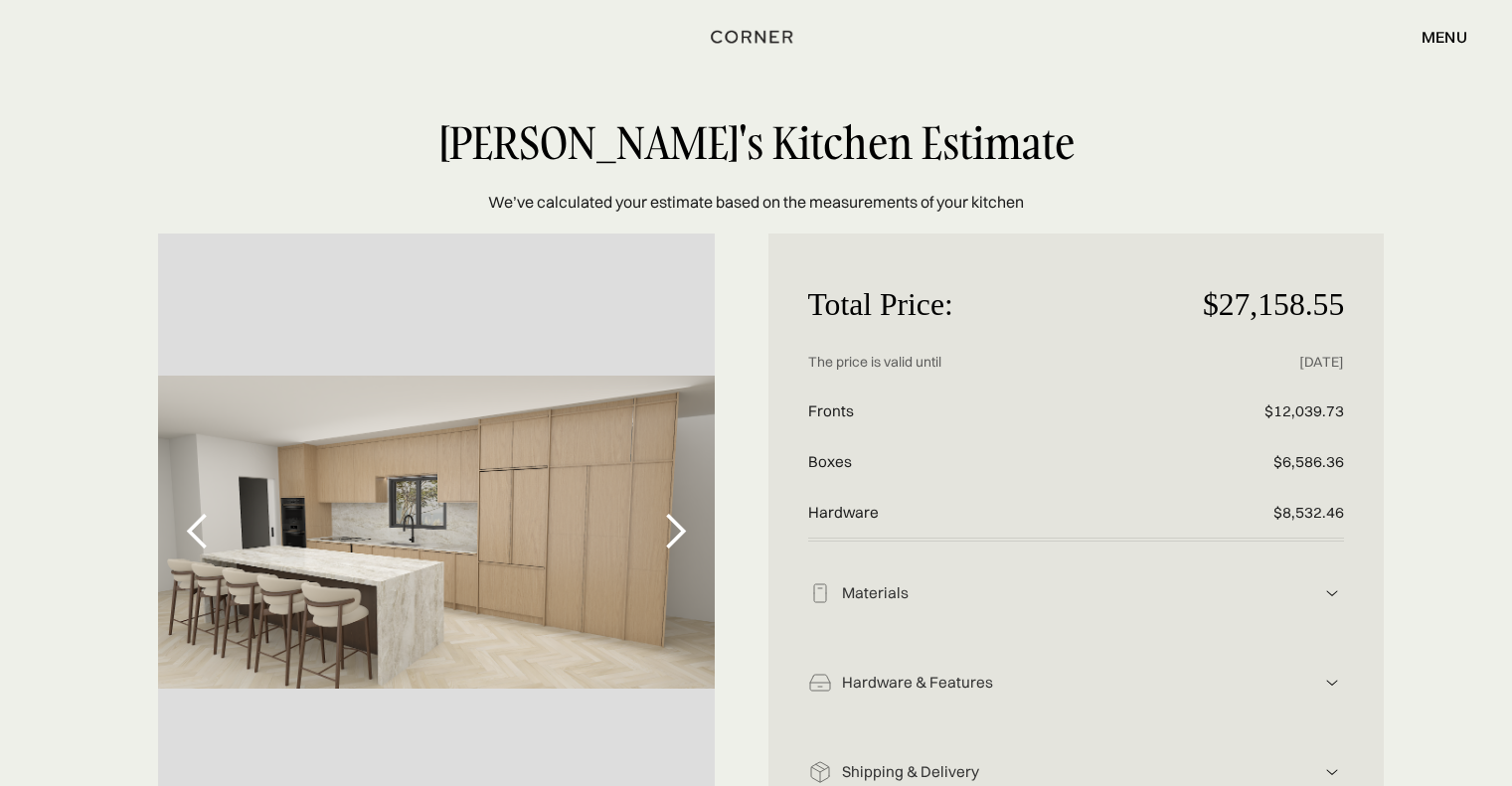 scroll, scrollTop: 0, scrollLeft: 0, axis: both 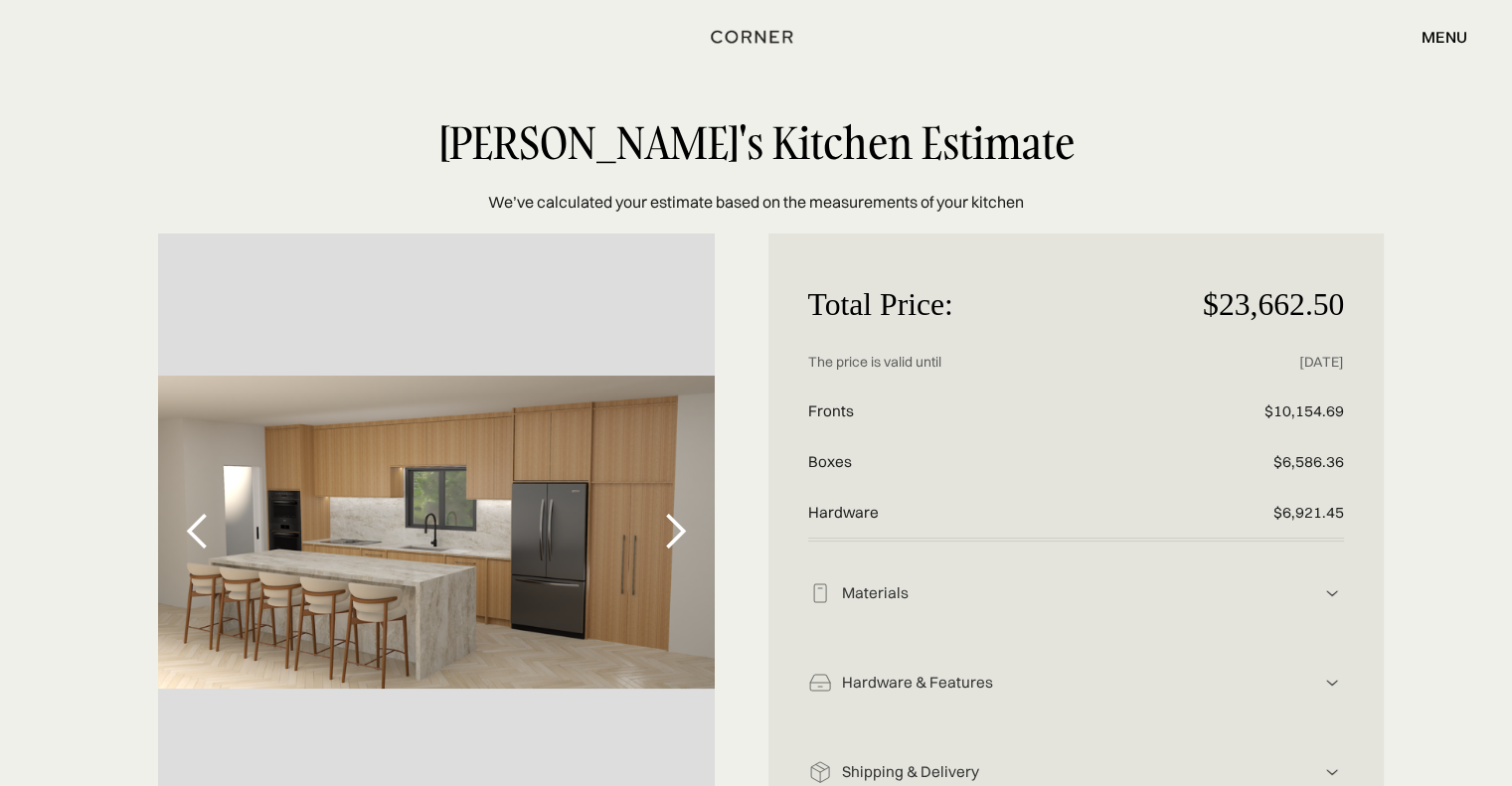 click at bounding box center (675, 532) 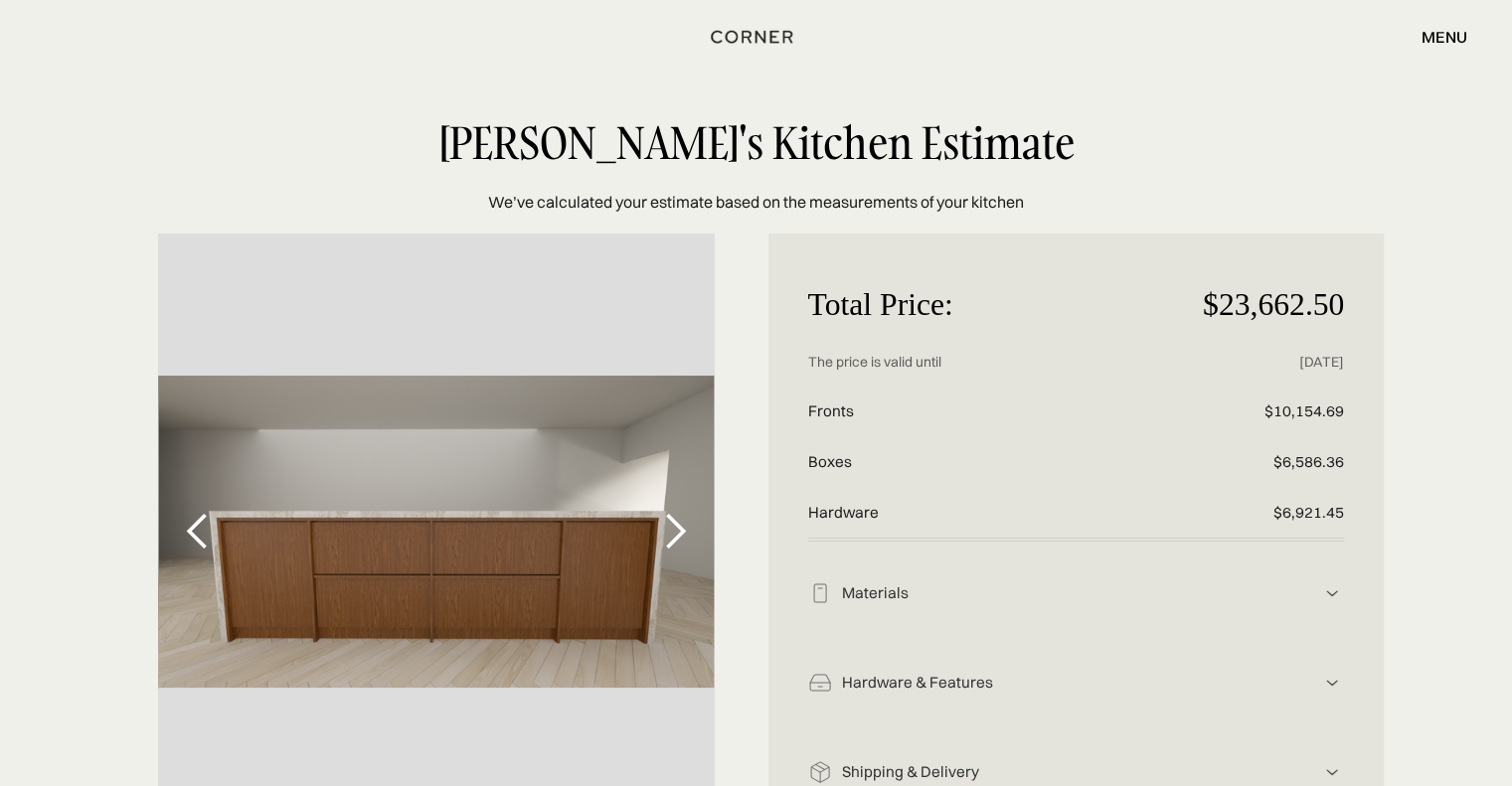 click at bounding box center [675, 532] 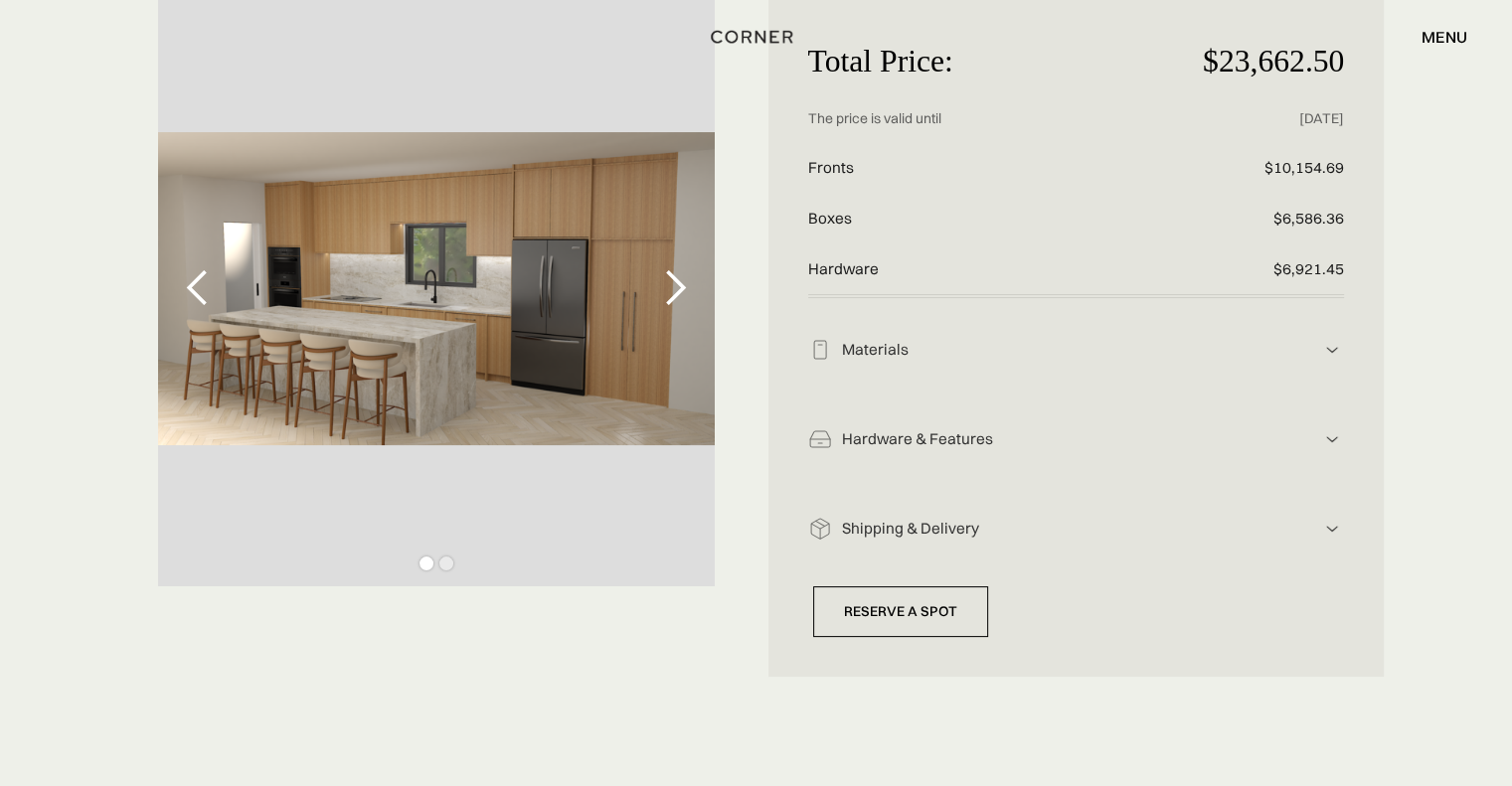 scroll, scrollTop: 297, scrollLeft: 0, axis: vertical 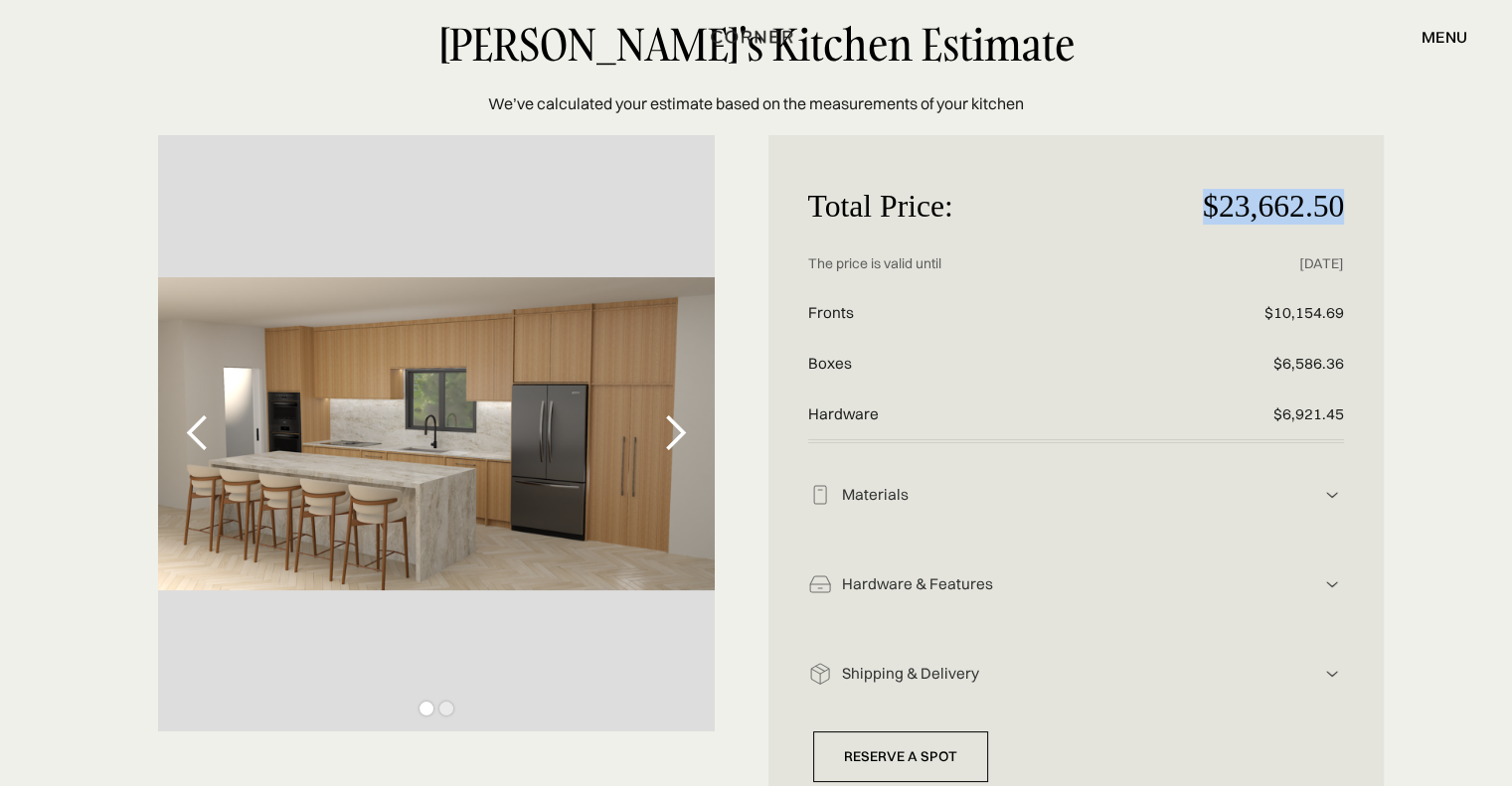 drag, startPoint x: 1203, startPoint y: 206, endPoint x: 1350, endPoint y: 206, distance: 147 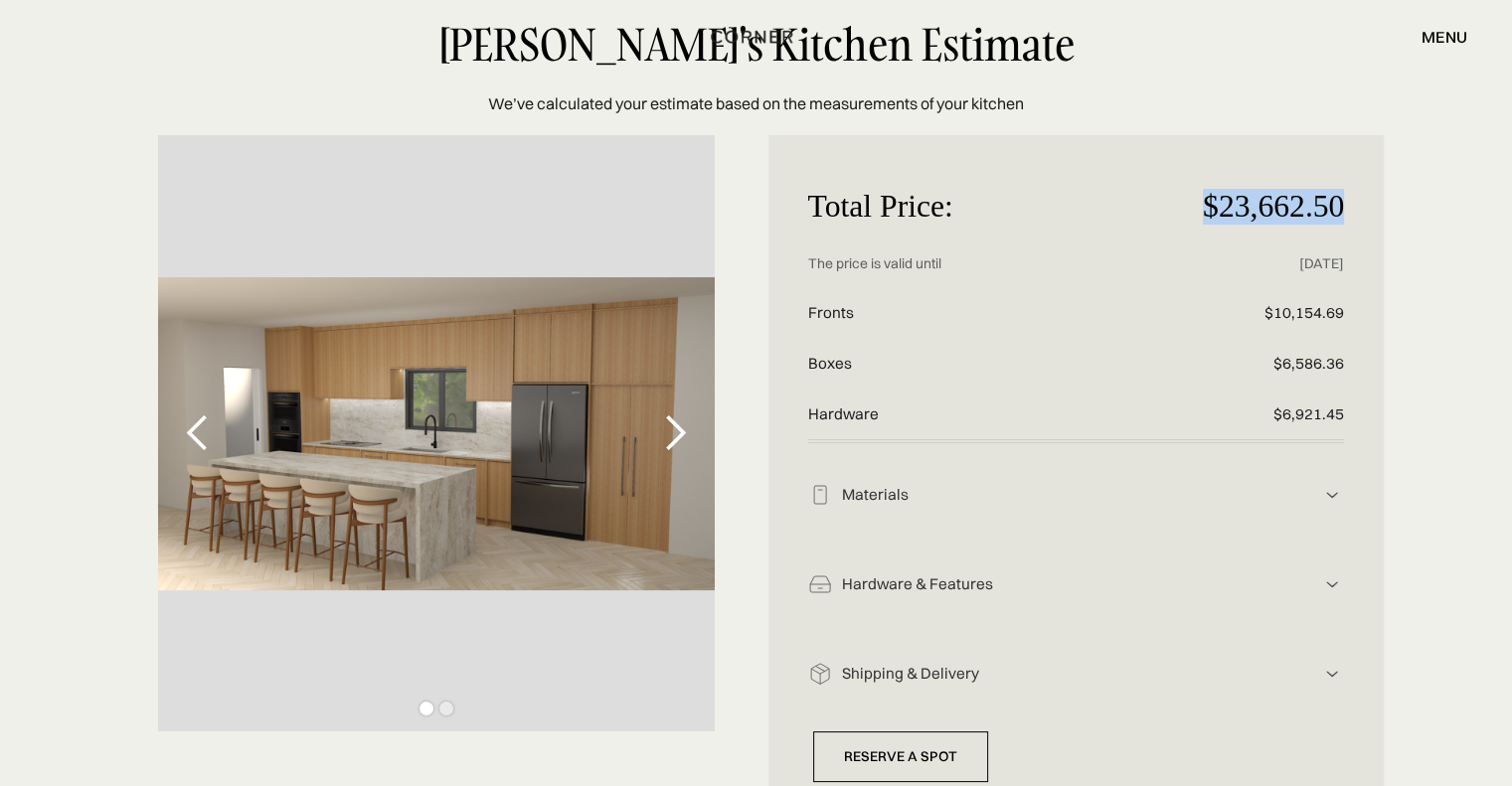 drag, startPoint x: 802, startPoint y: 268, endPoint x: 1352, endPoint y: 263, distance: 550.0227 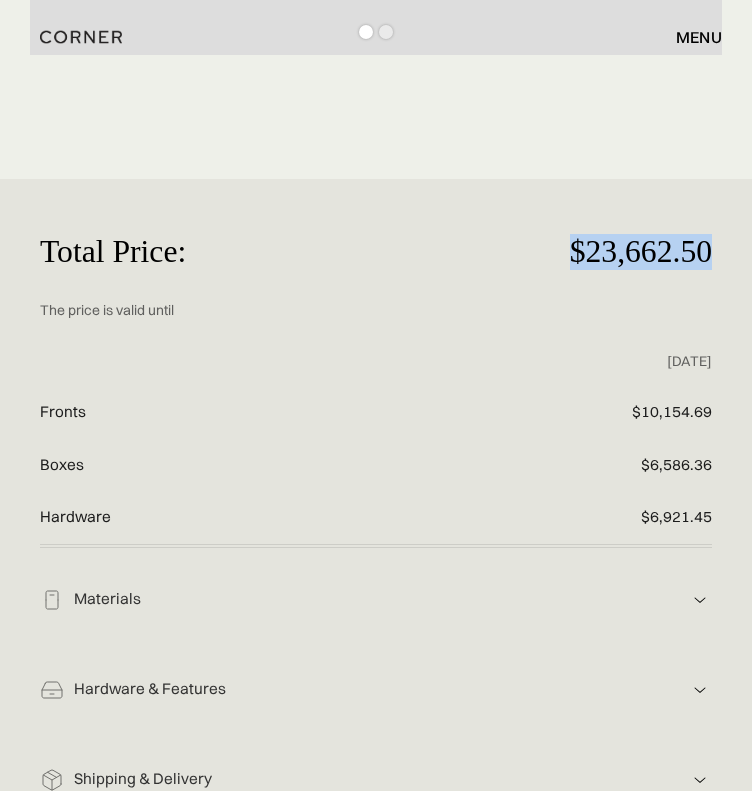scroll, scrollTop: 799, scrollLeft: 0, axis: vertical 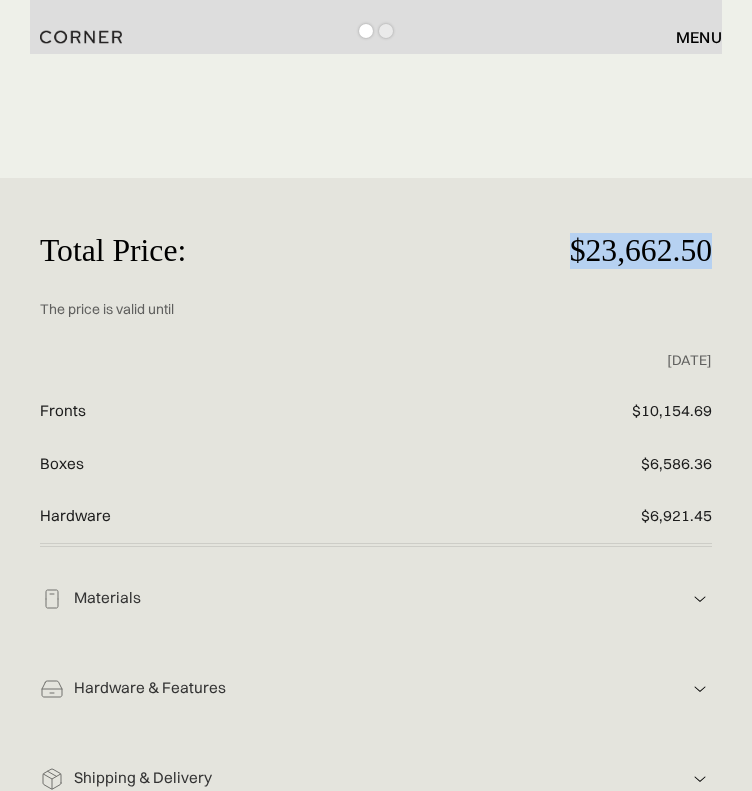 click on "08.11.2025" at bounding box center (376, 360) 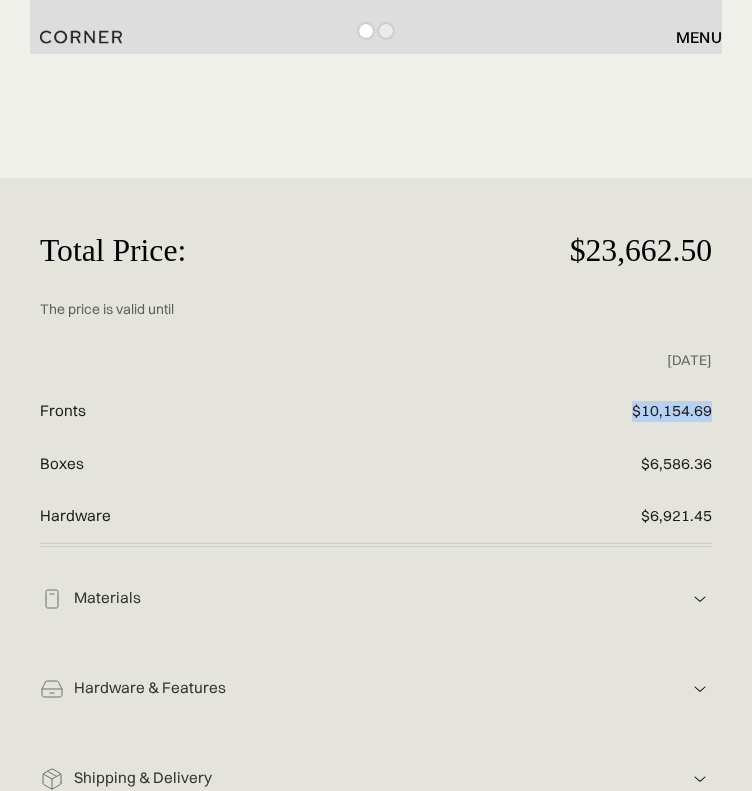 drag, startPoint x: 631, startPoint y: 360, endPoint x: 717, endPoint y: 359, distance: 86.00581 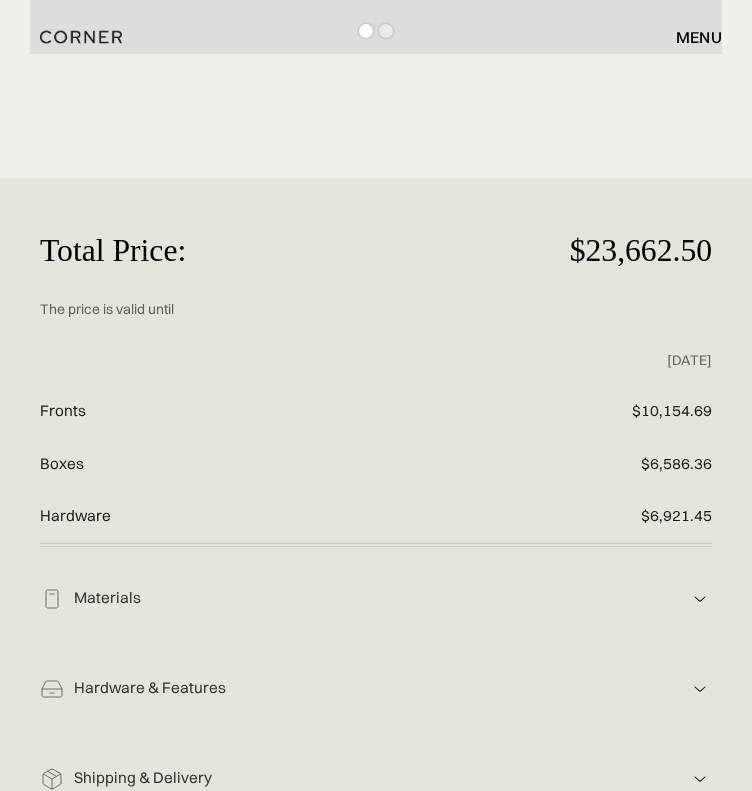 click on "$6,586.36" at bounding box center (544, 464) 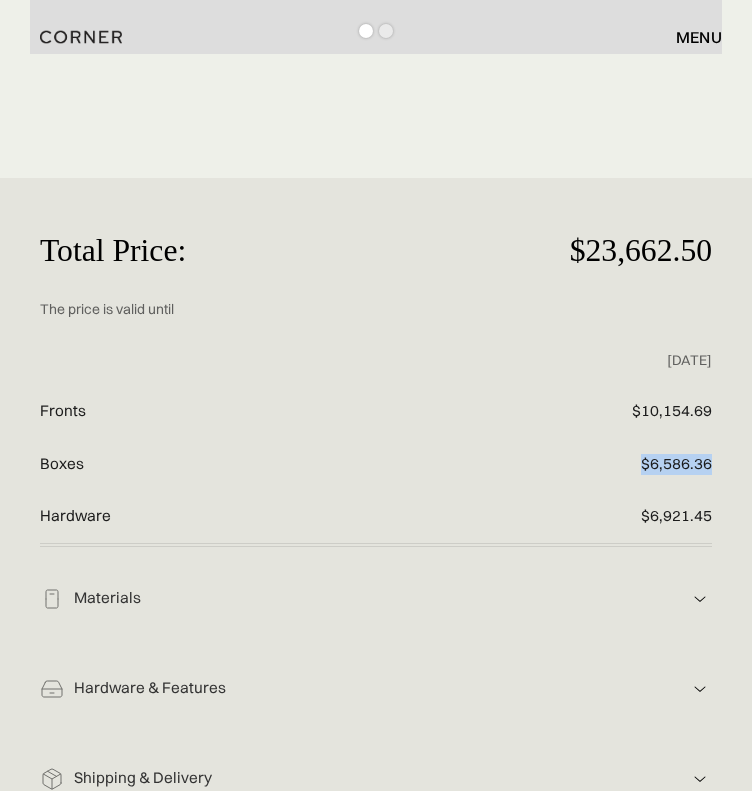 drag, startPoint x: 640, startPoint y: 414, endPoint x: 712, endPoint y: 415, distance: 72.00694 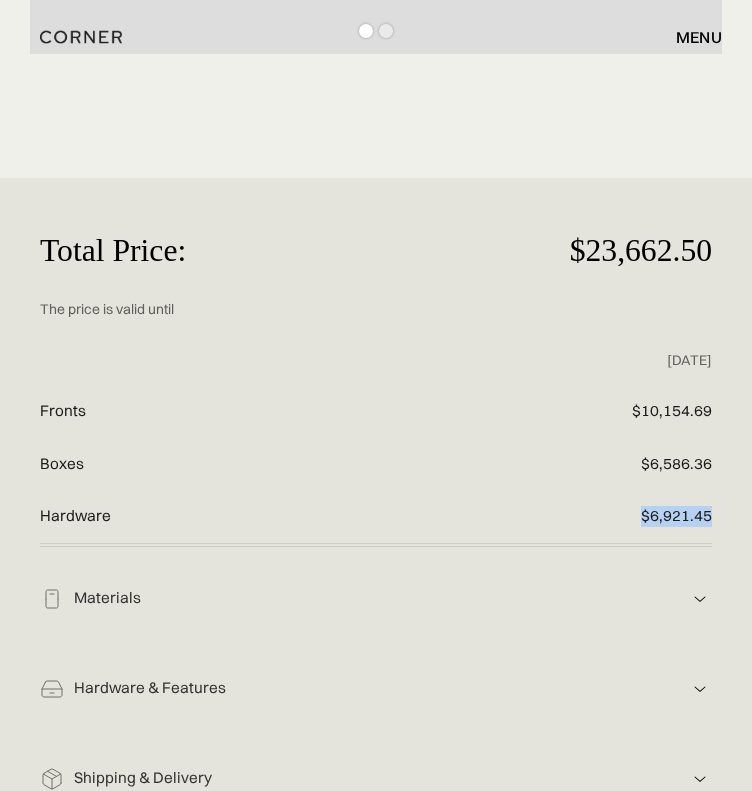 drag, startPoint x: 684, startPoint y: 471, endPoint x: 734, endPoint y: 463, distance: 50.635956 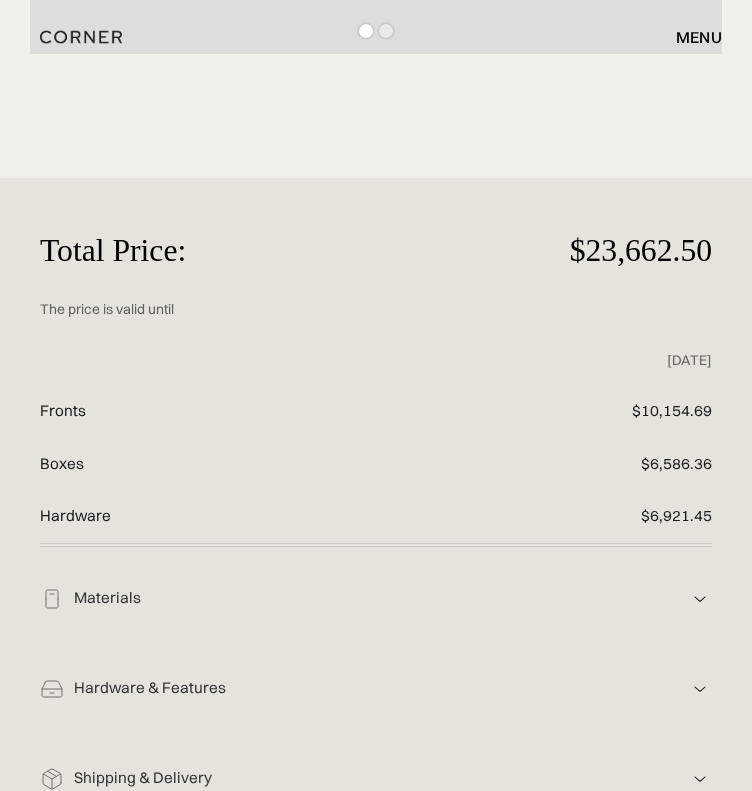 click on "Hardware" at bounding box center (208, 516) 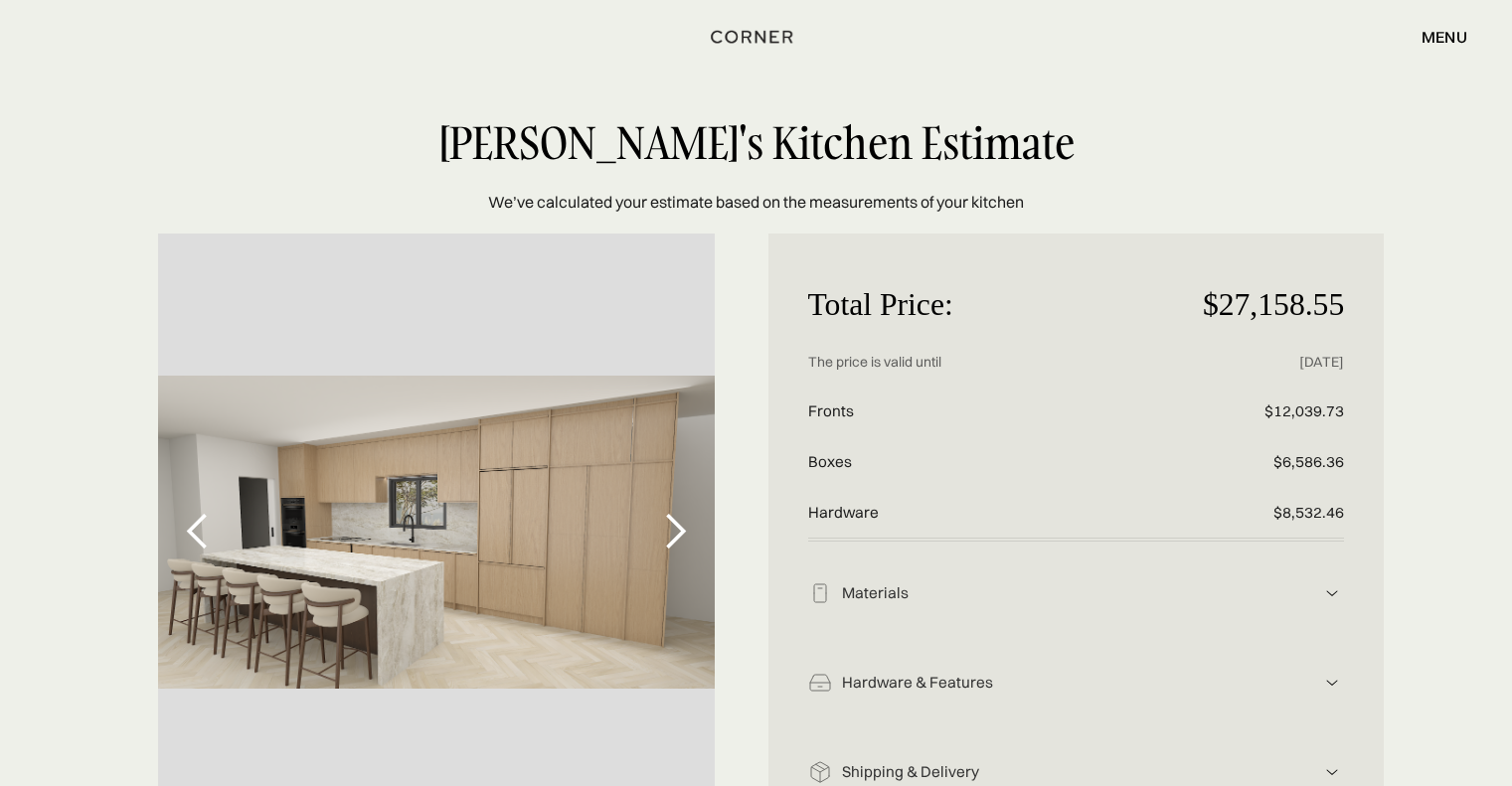scroll, scrollTop: 0, scrollLeft: 0, axis: both 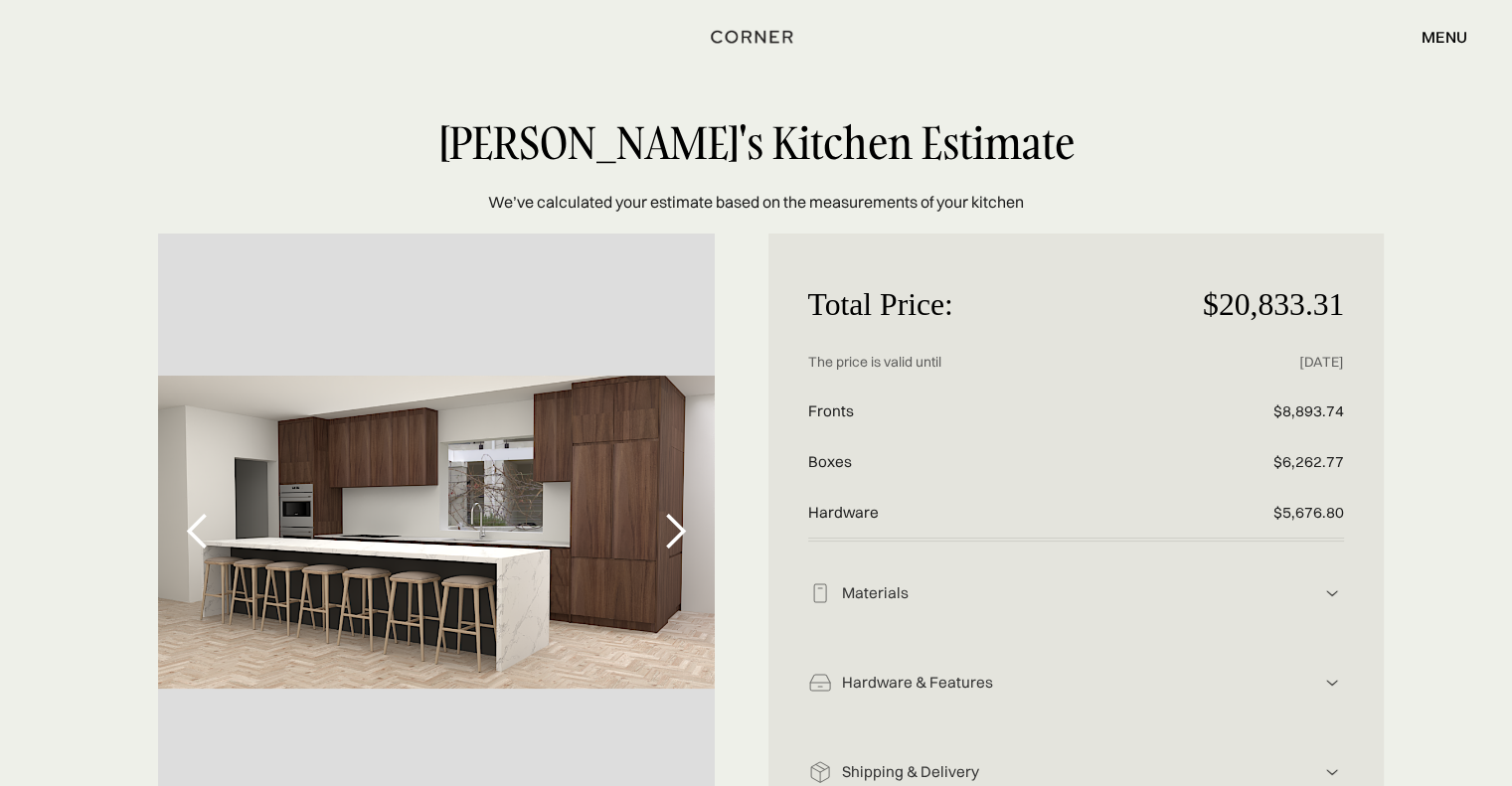 click at bounding box center (675, 532) 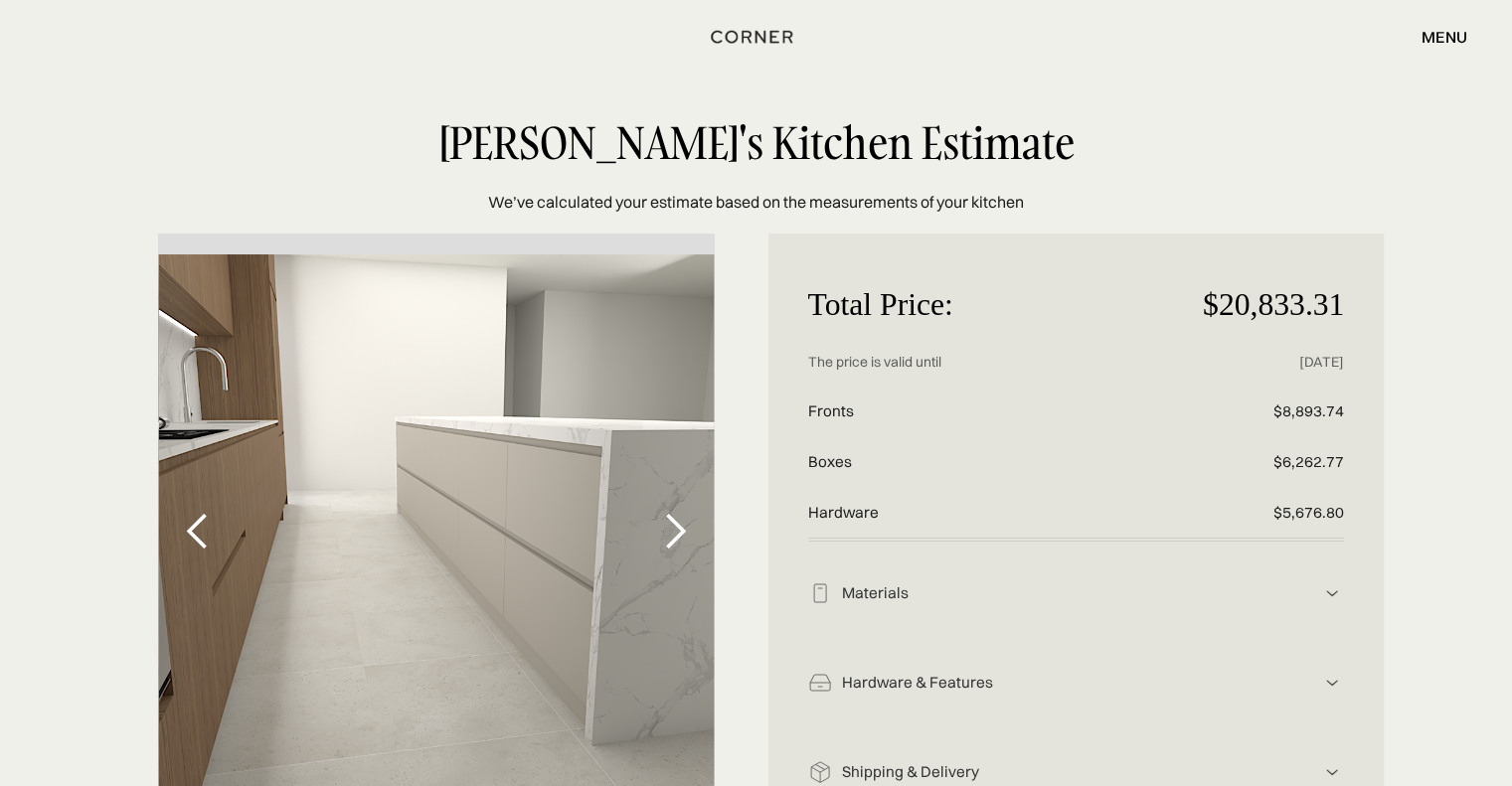 click at bounding box center (198, 532) 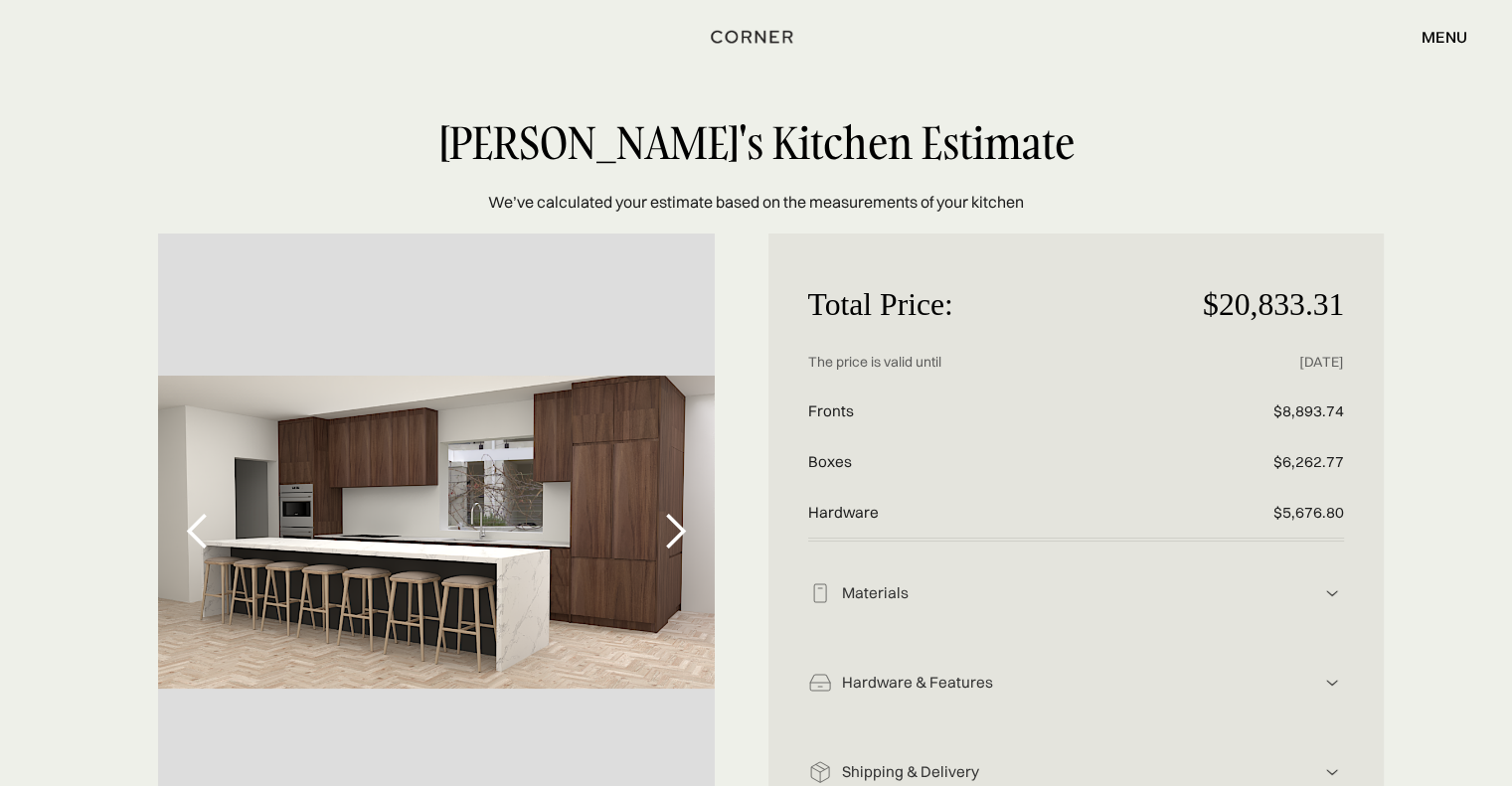 click at bounding box center (675, 532) 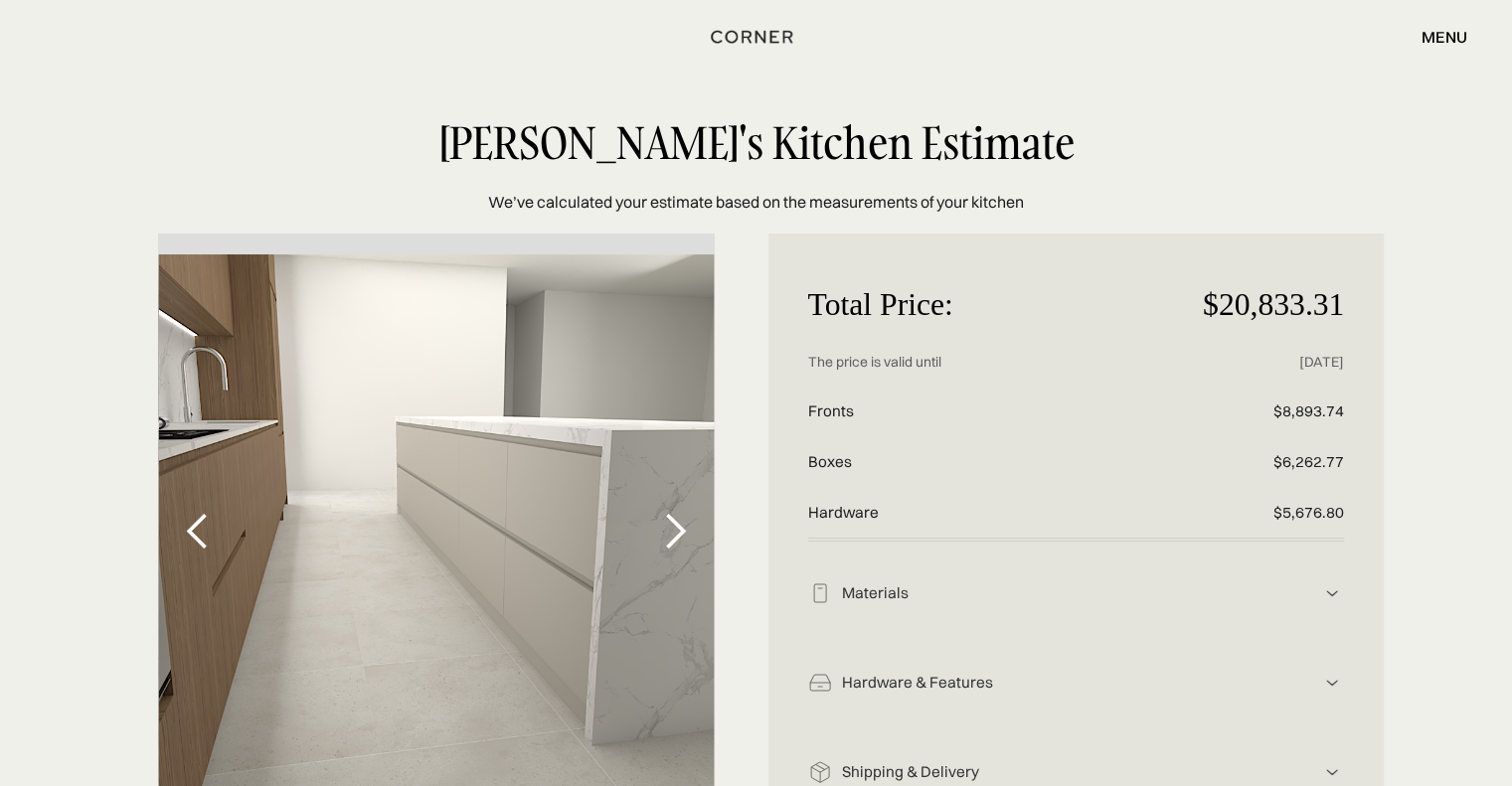 click at bounding box center (675, 532) 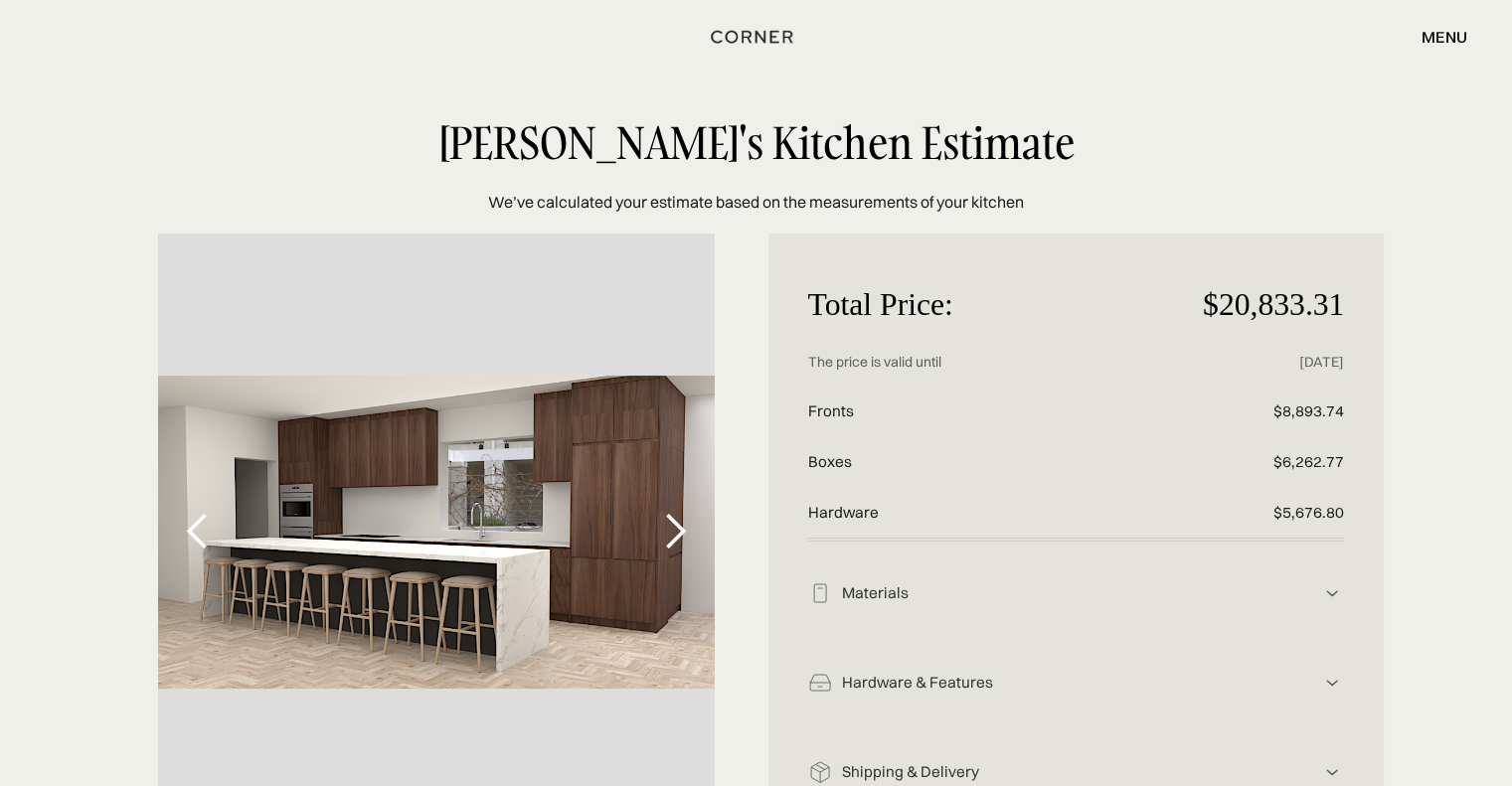 click at bounding box center (675, 532) 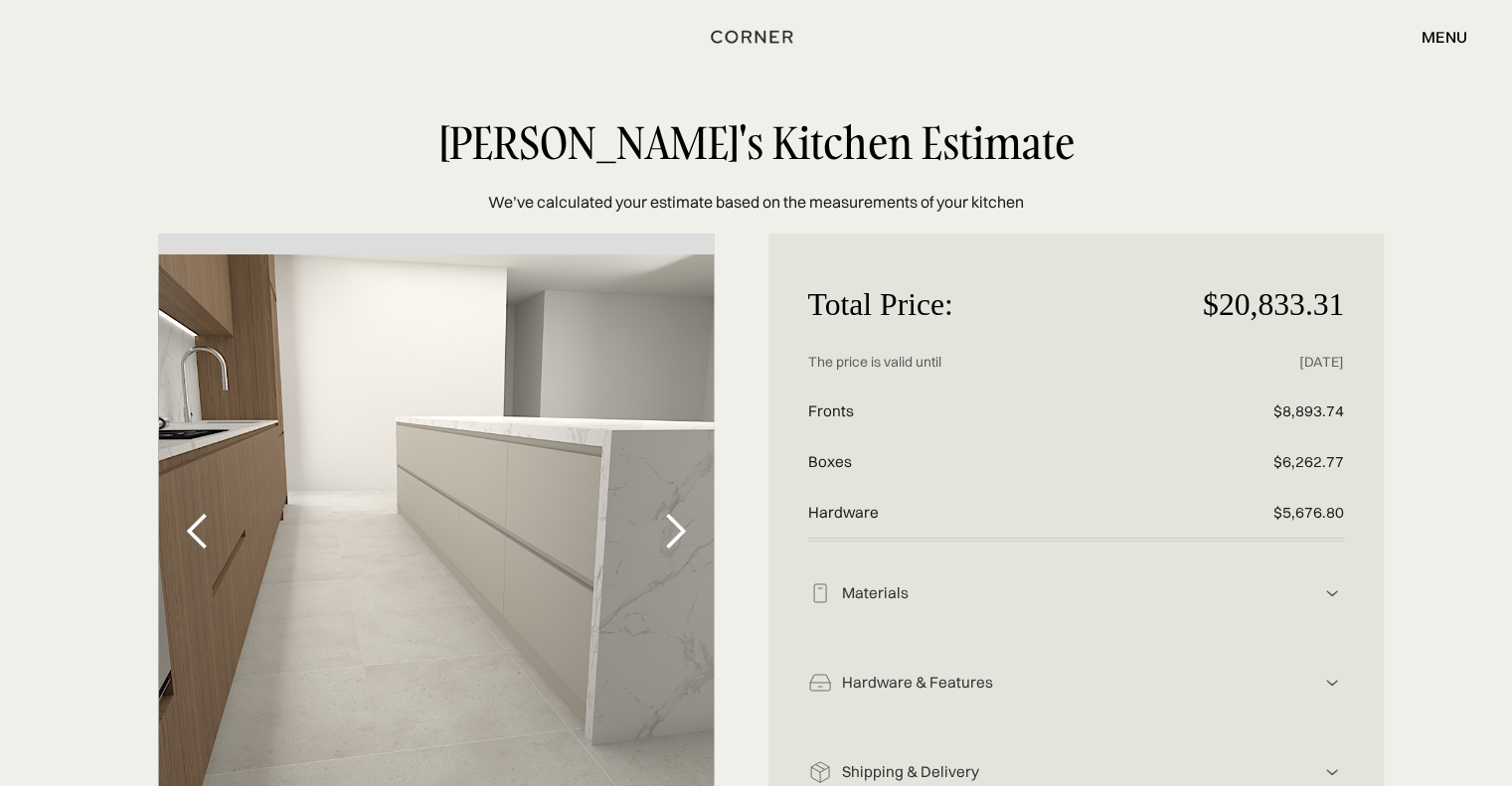 click at bounding box center [675, 532] 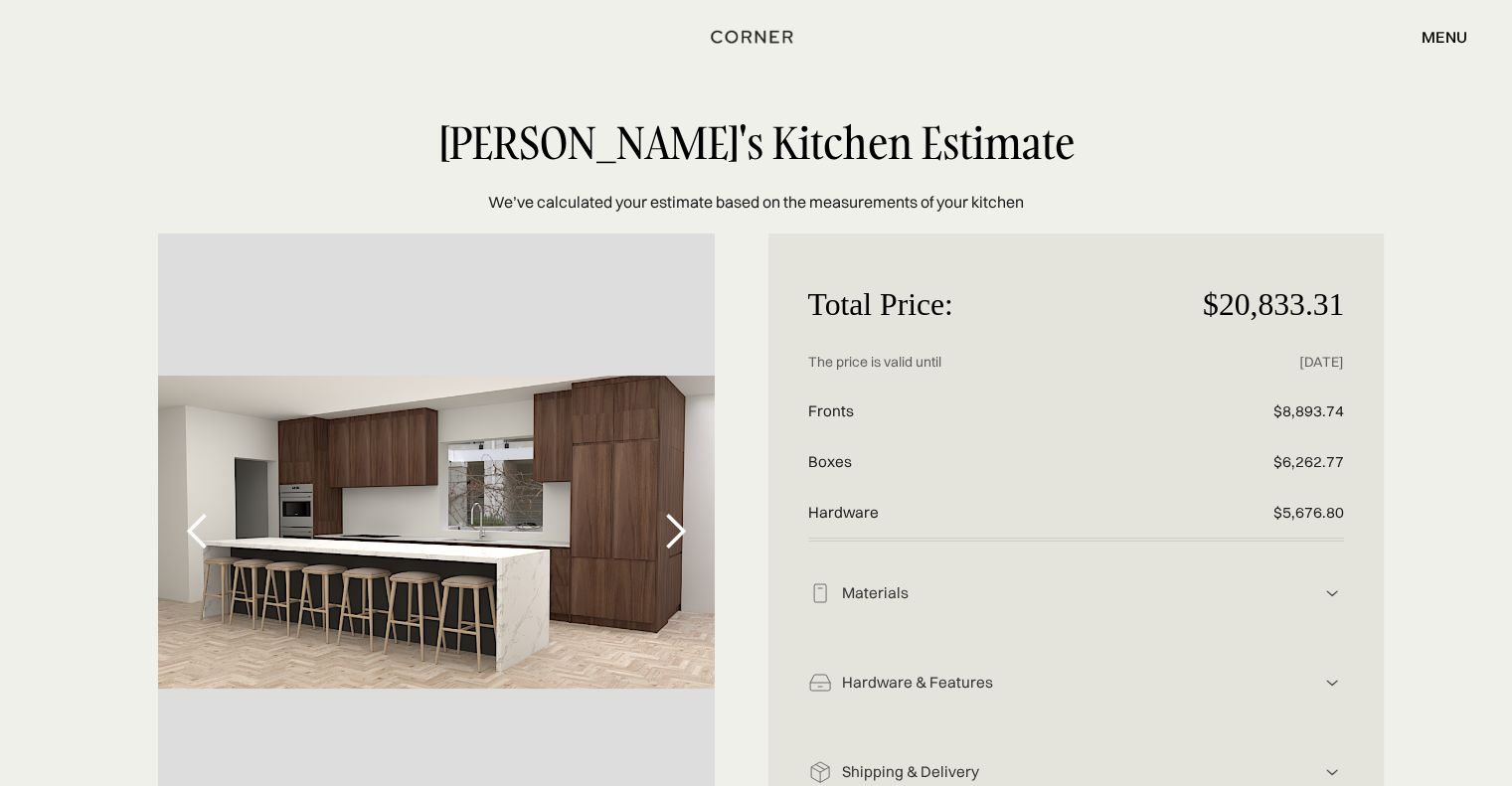 click at bounding box center (675, 532) 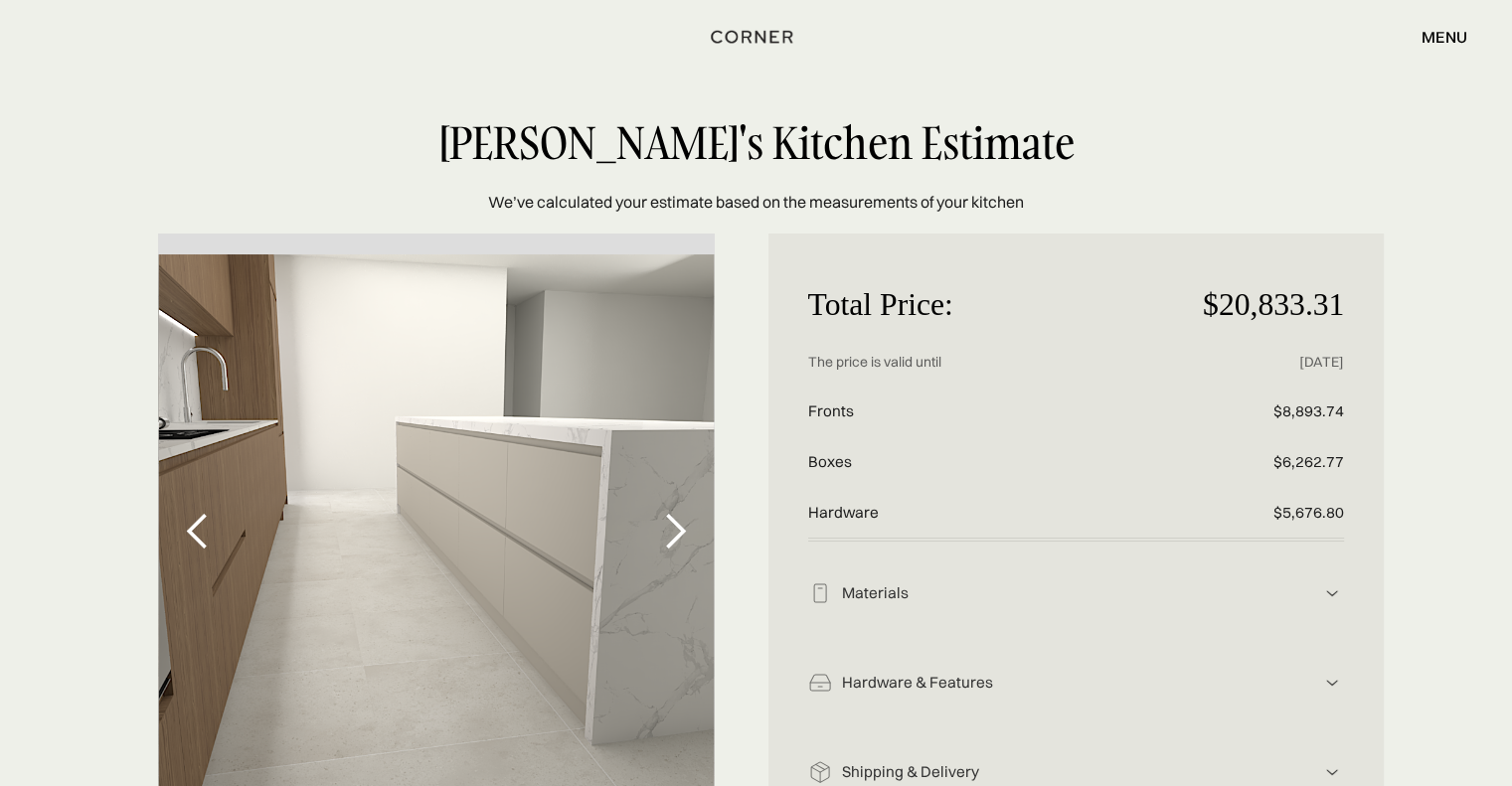 click at bounding box center (675, 532) 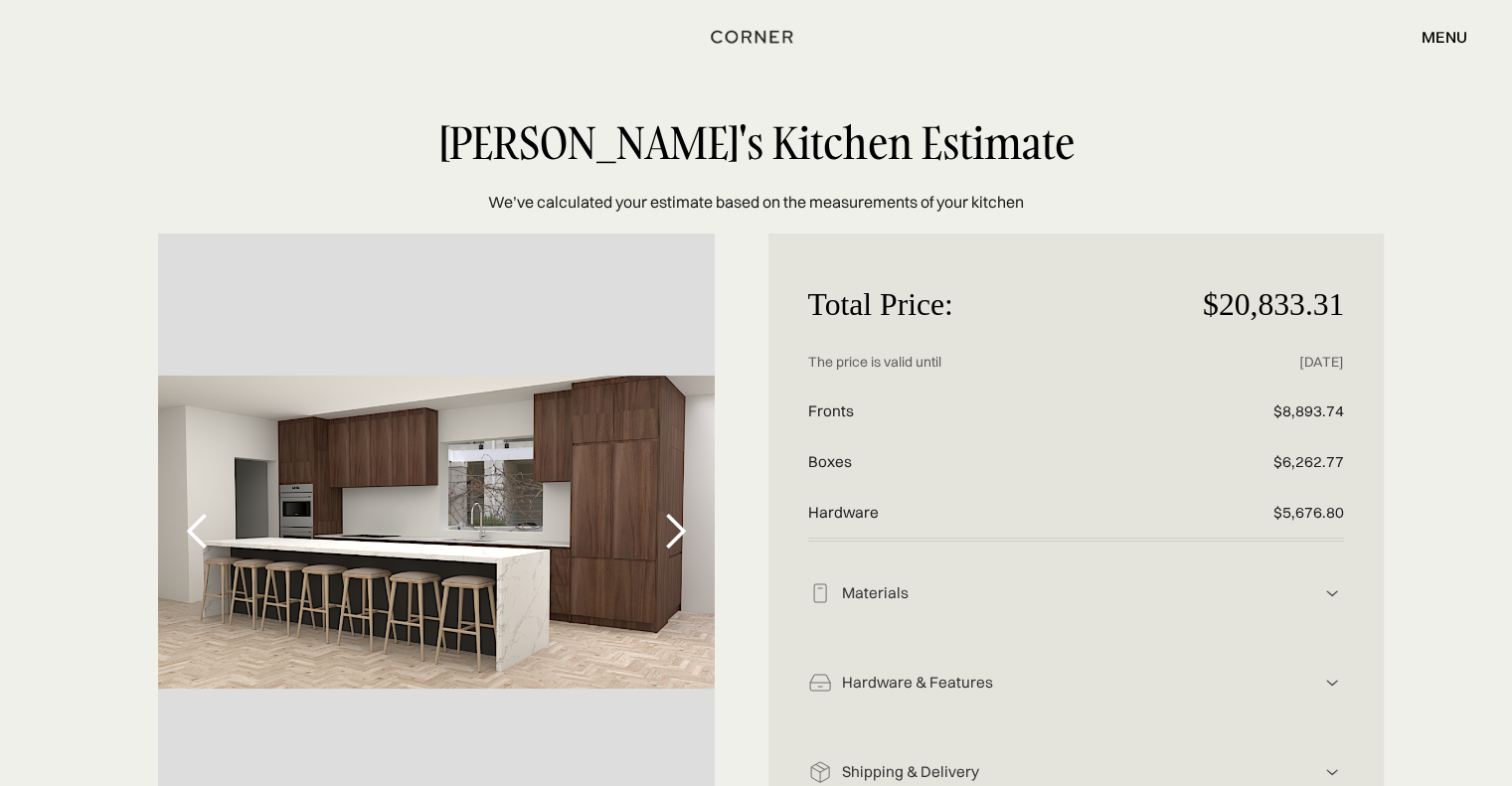 click at bounding box center [675, 532] 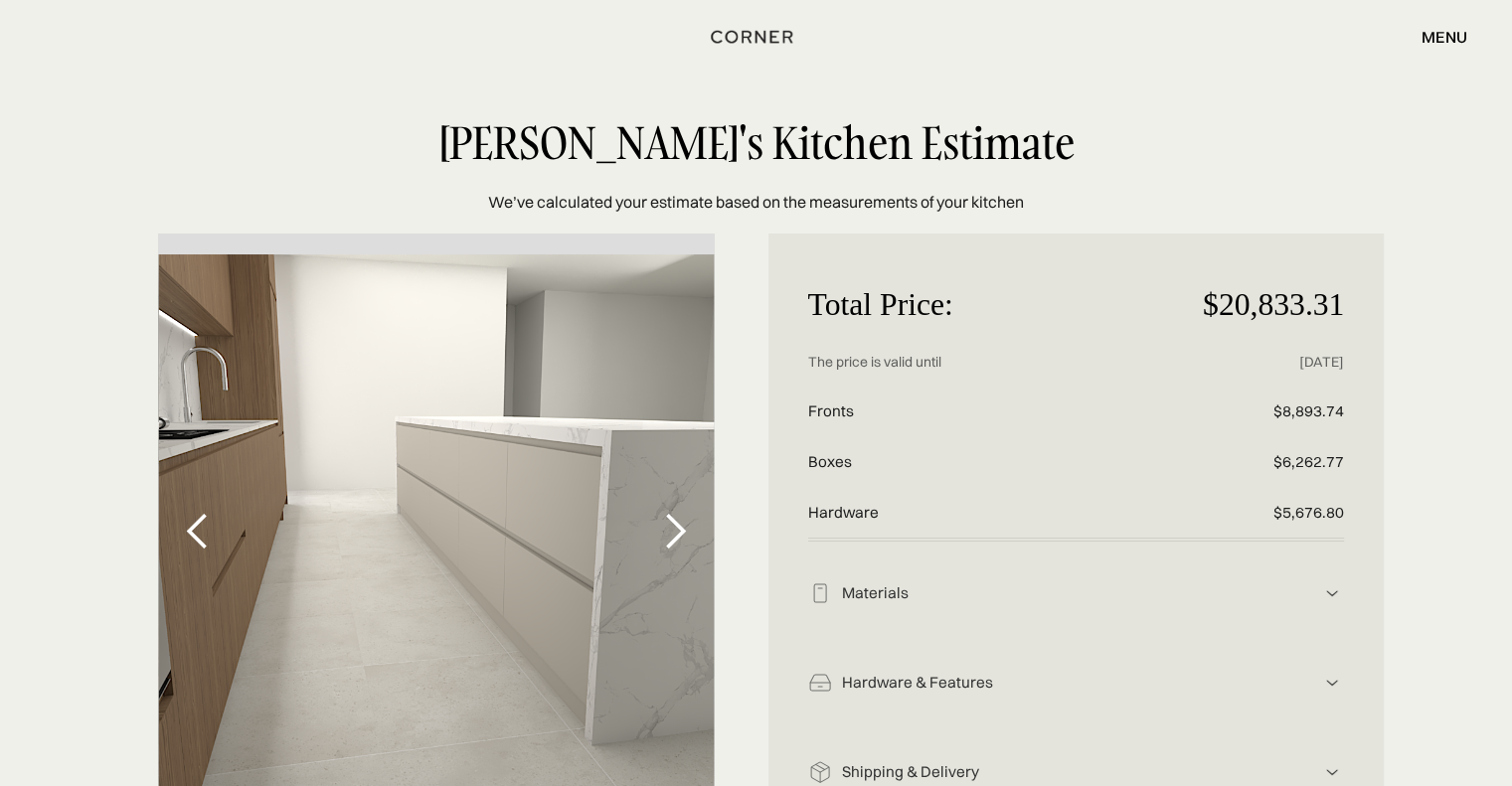 click at bounding box center (675, 532) 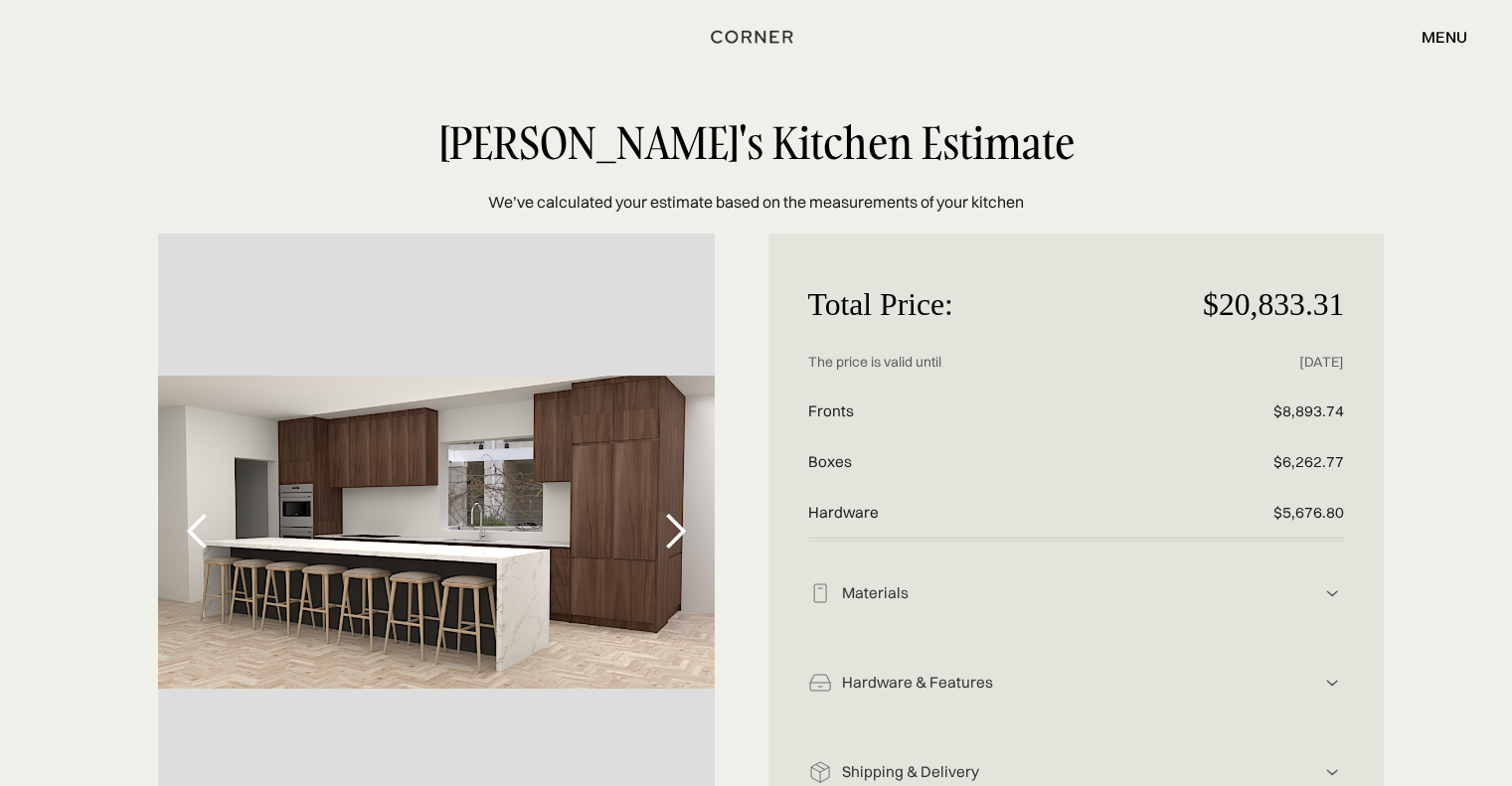 click at bounding box center [675, 532] 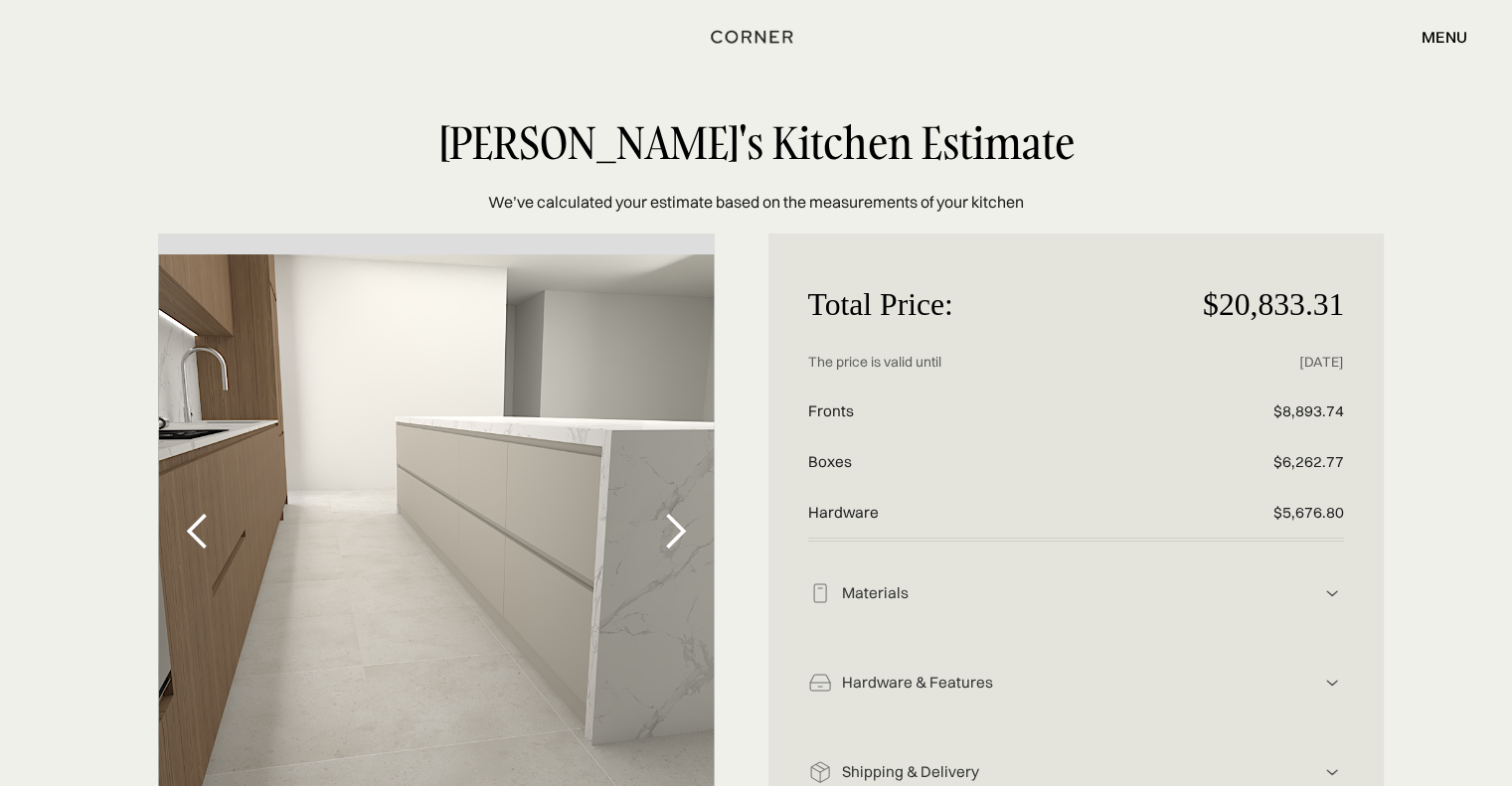 click at bounding box center (675, 532) 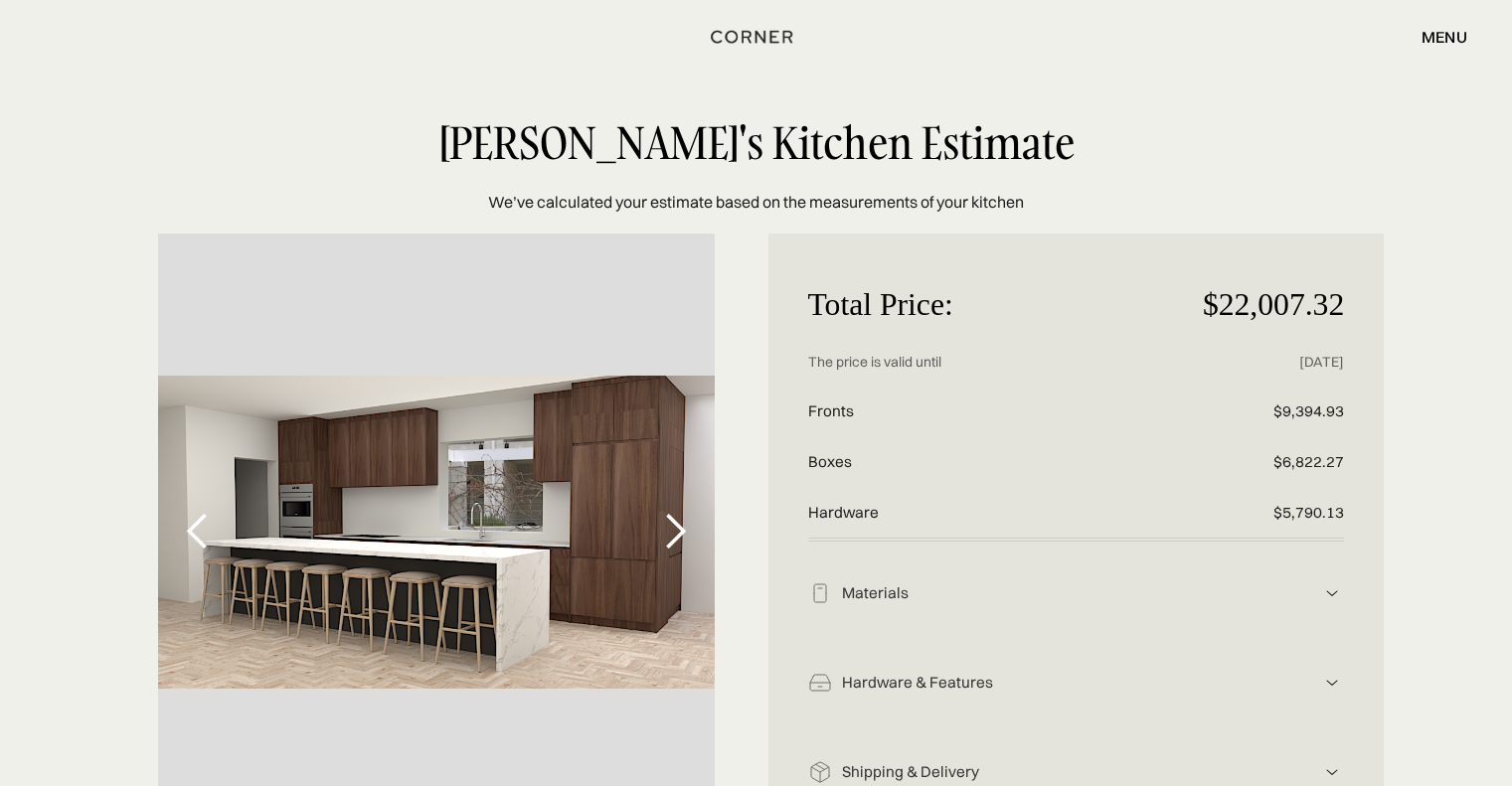 scroll, scrollTop: 0, scrollLeft: 0, axis: both 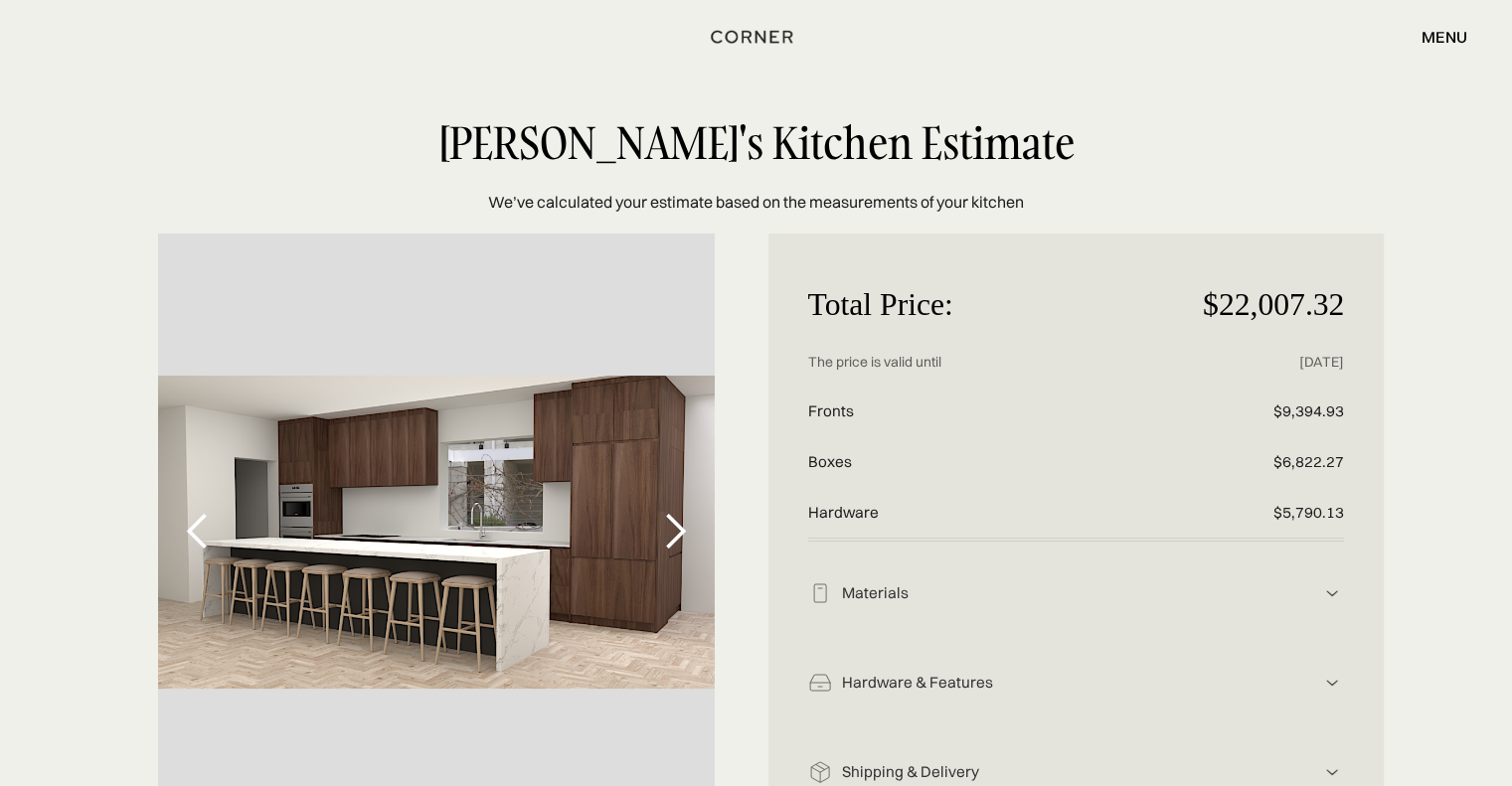 click at bounding box center [675, 532] 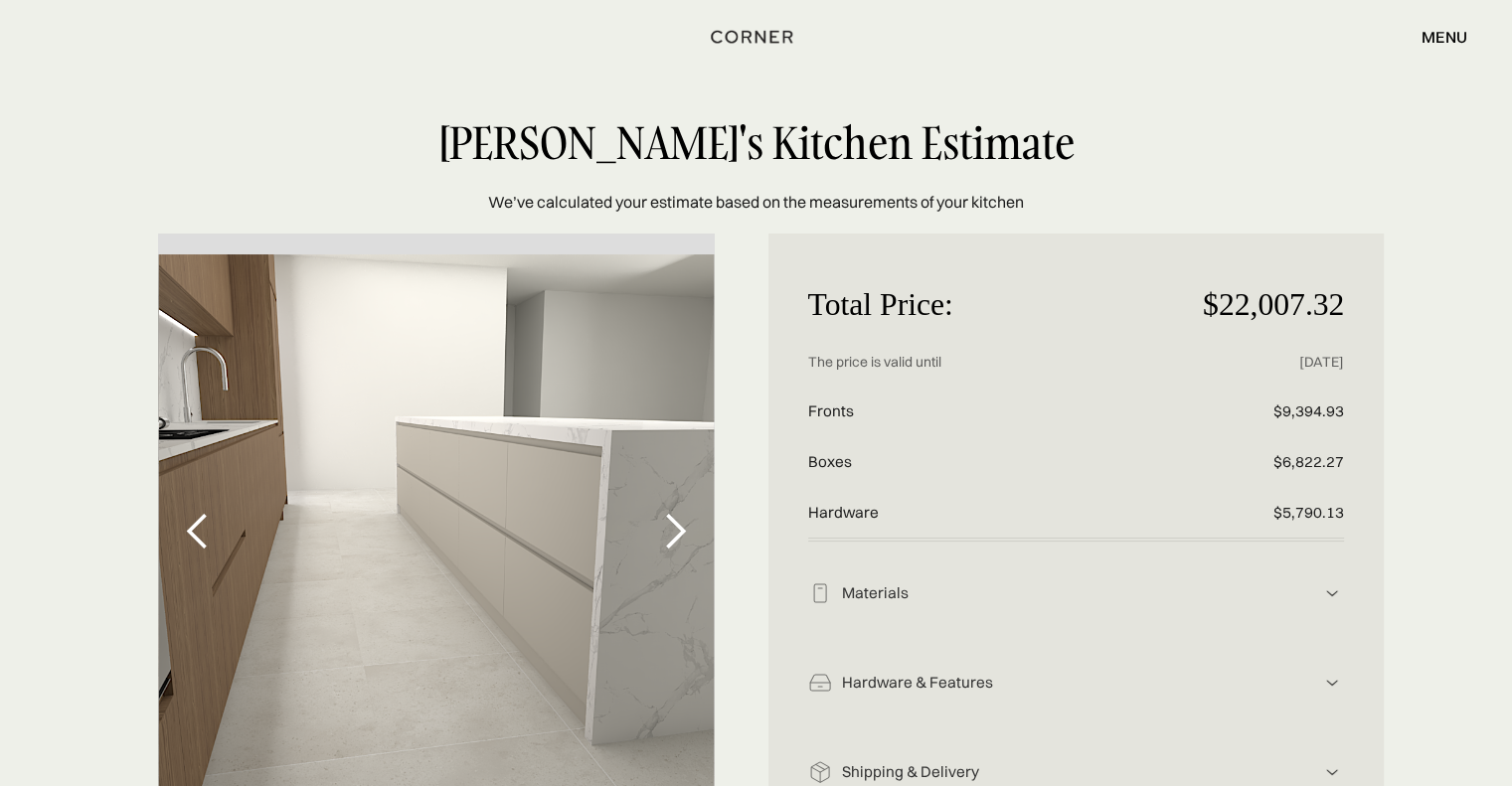 click at bounding box center [675, 532] 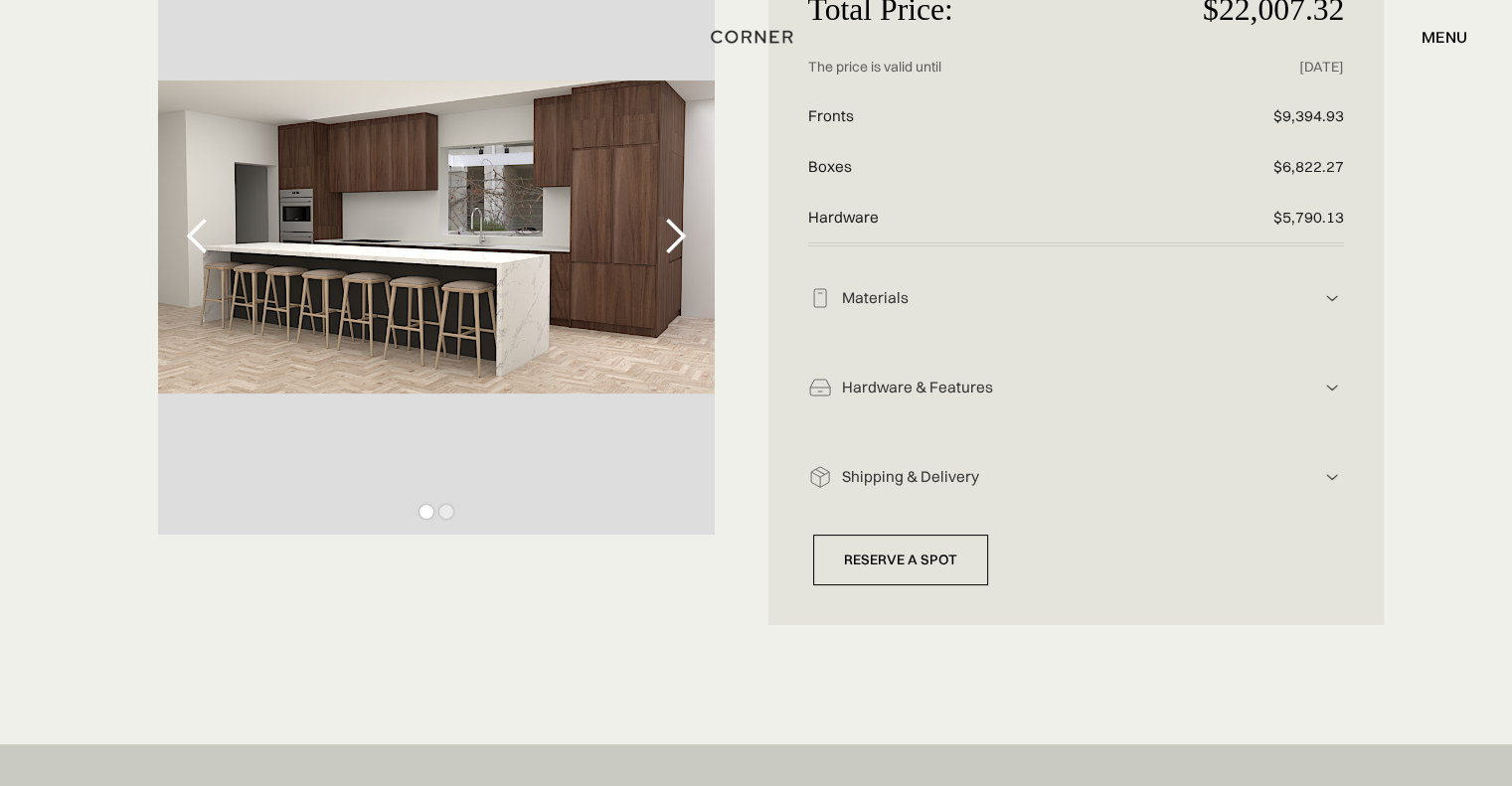 scroll, scrollTop: 298, scrollLeft: 0, axis: vertical 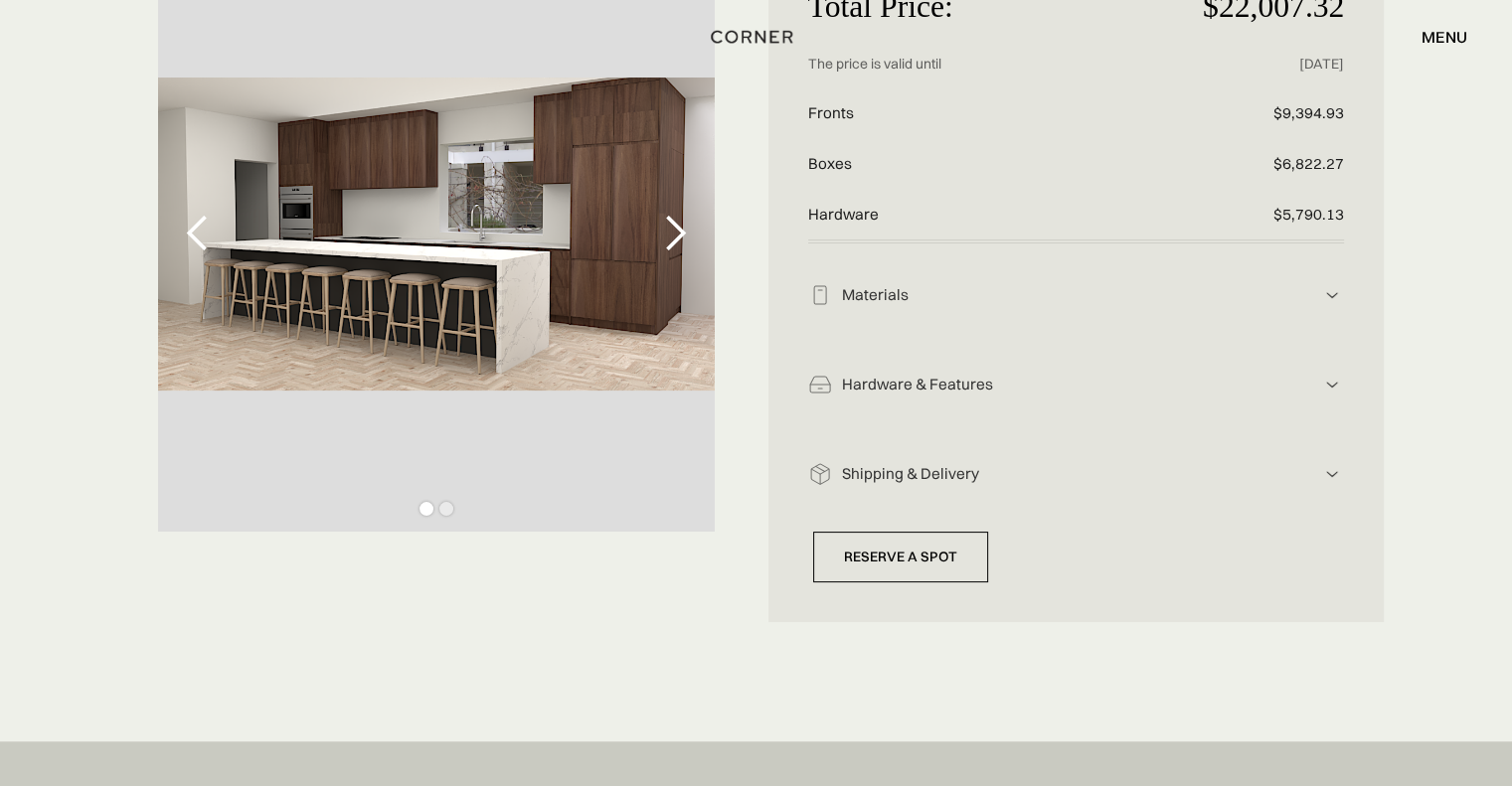 click on "Materials" at bounding box center [1077, 295] 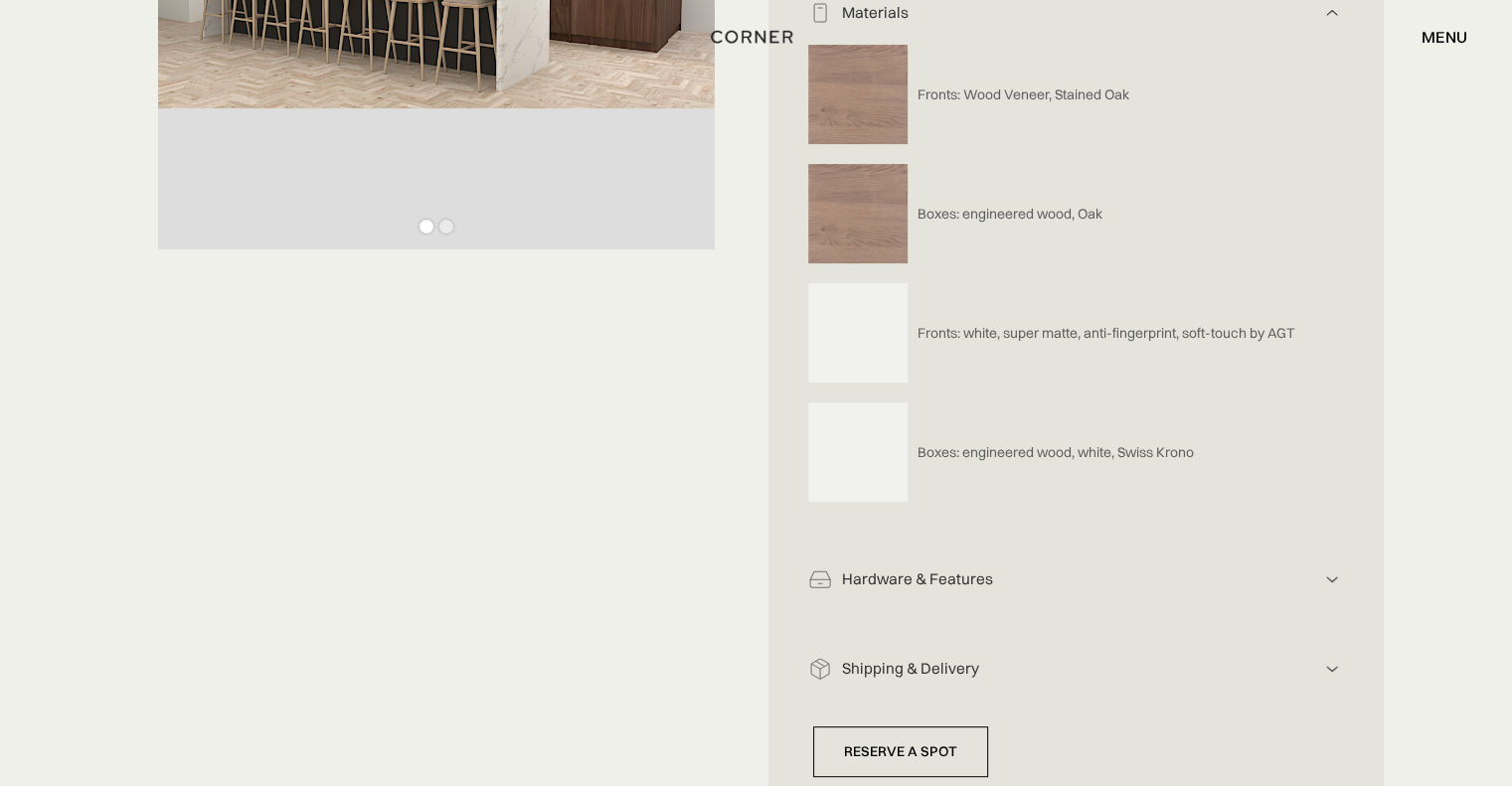 scroll, scrollTop: 596, scrollLeft: 0, axis: vertical 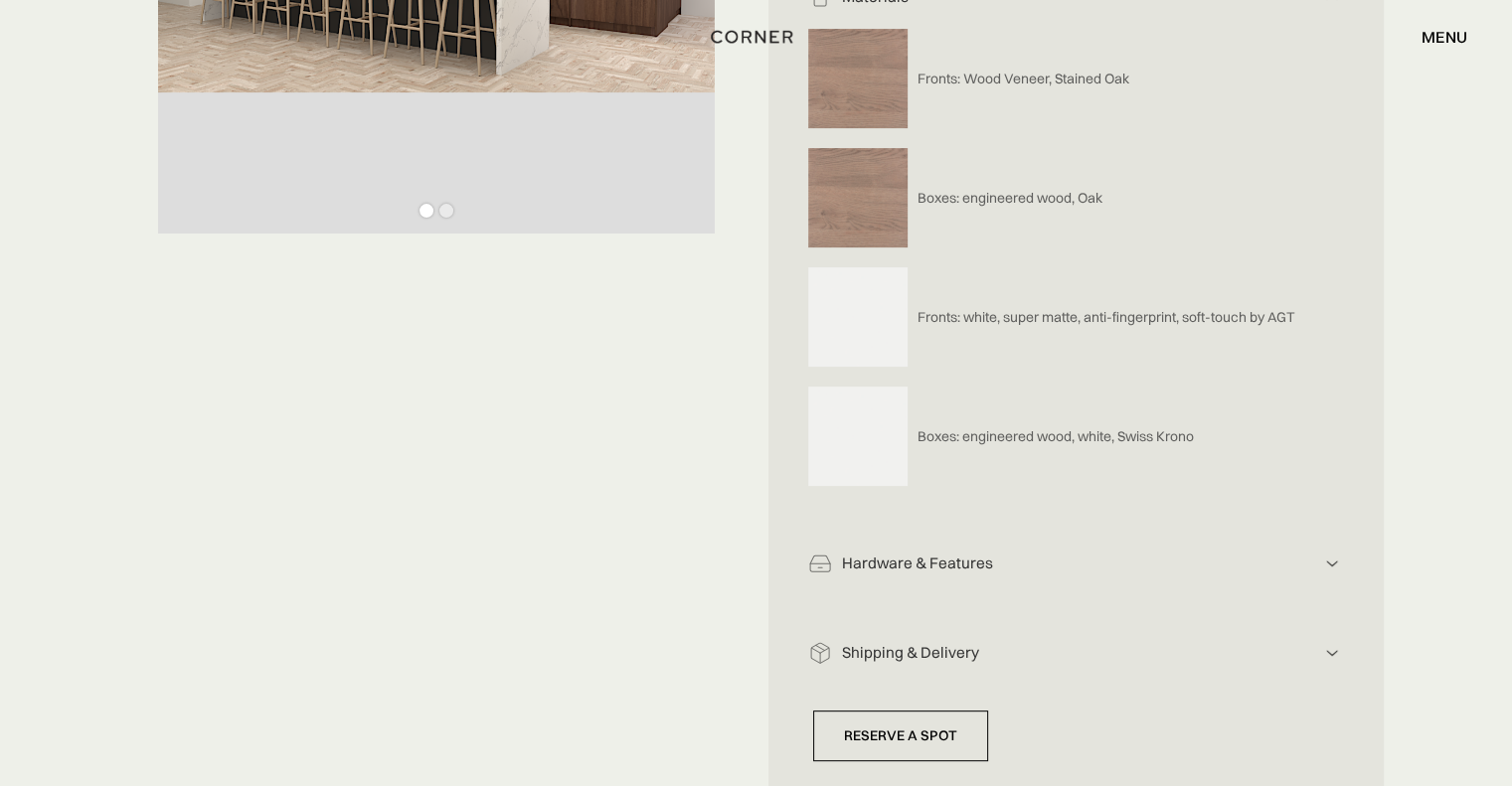click on "Hardware & Features" at bounding box center (1077, -3) 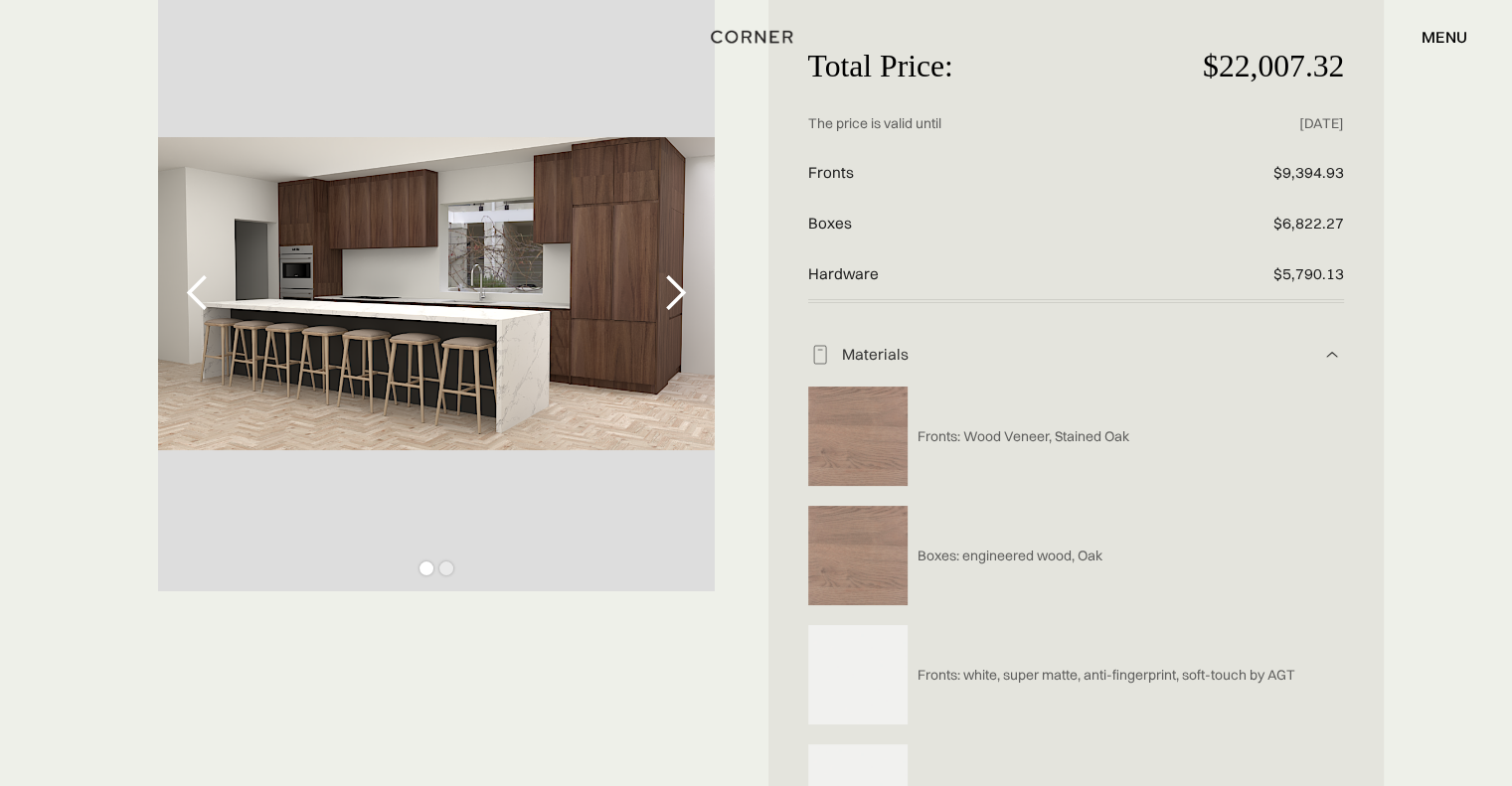 scroll, scrollTop: 207, scrollLeft: 0, axis: vertical 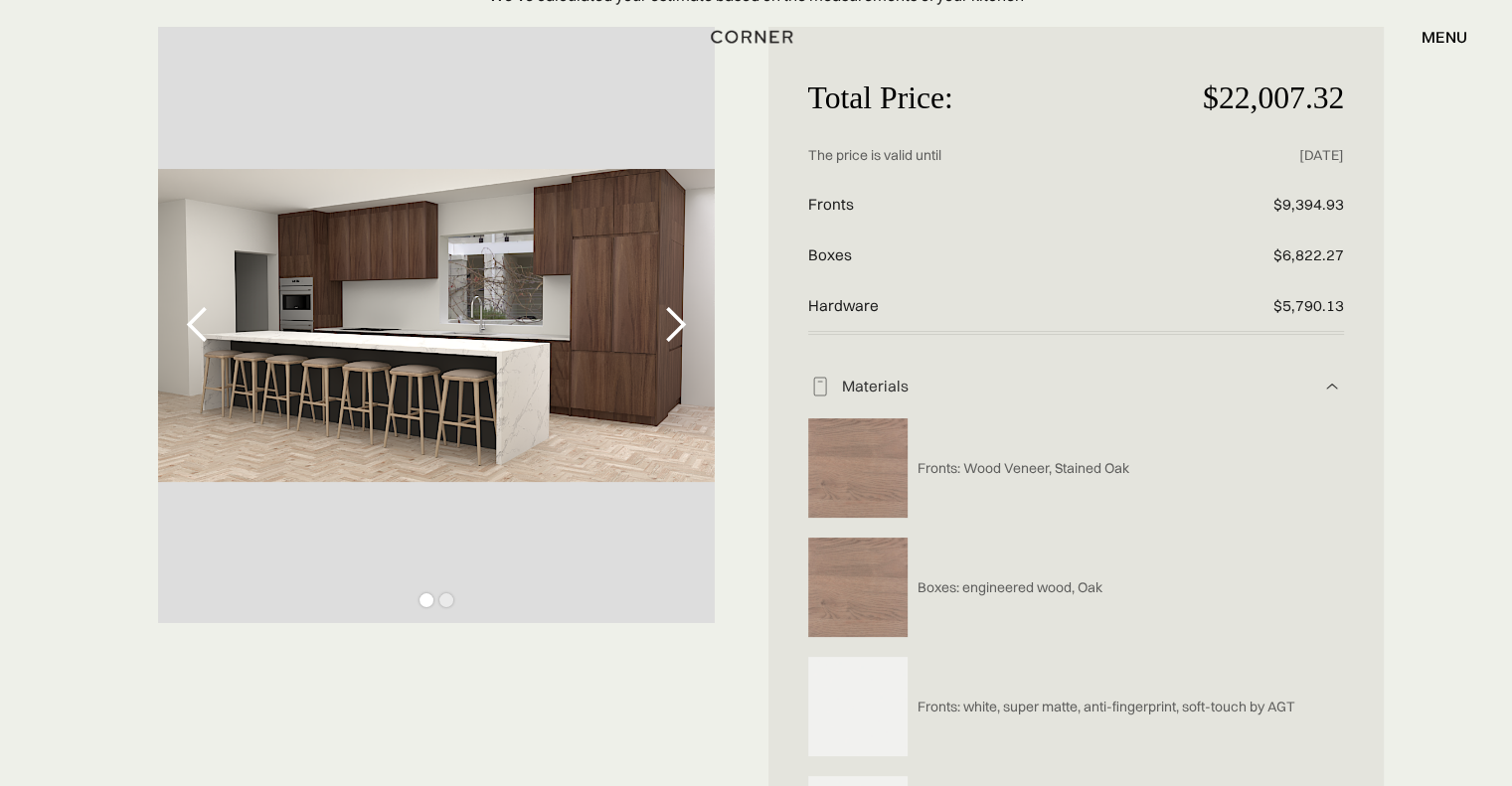 click at bounding box center [675, 325] 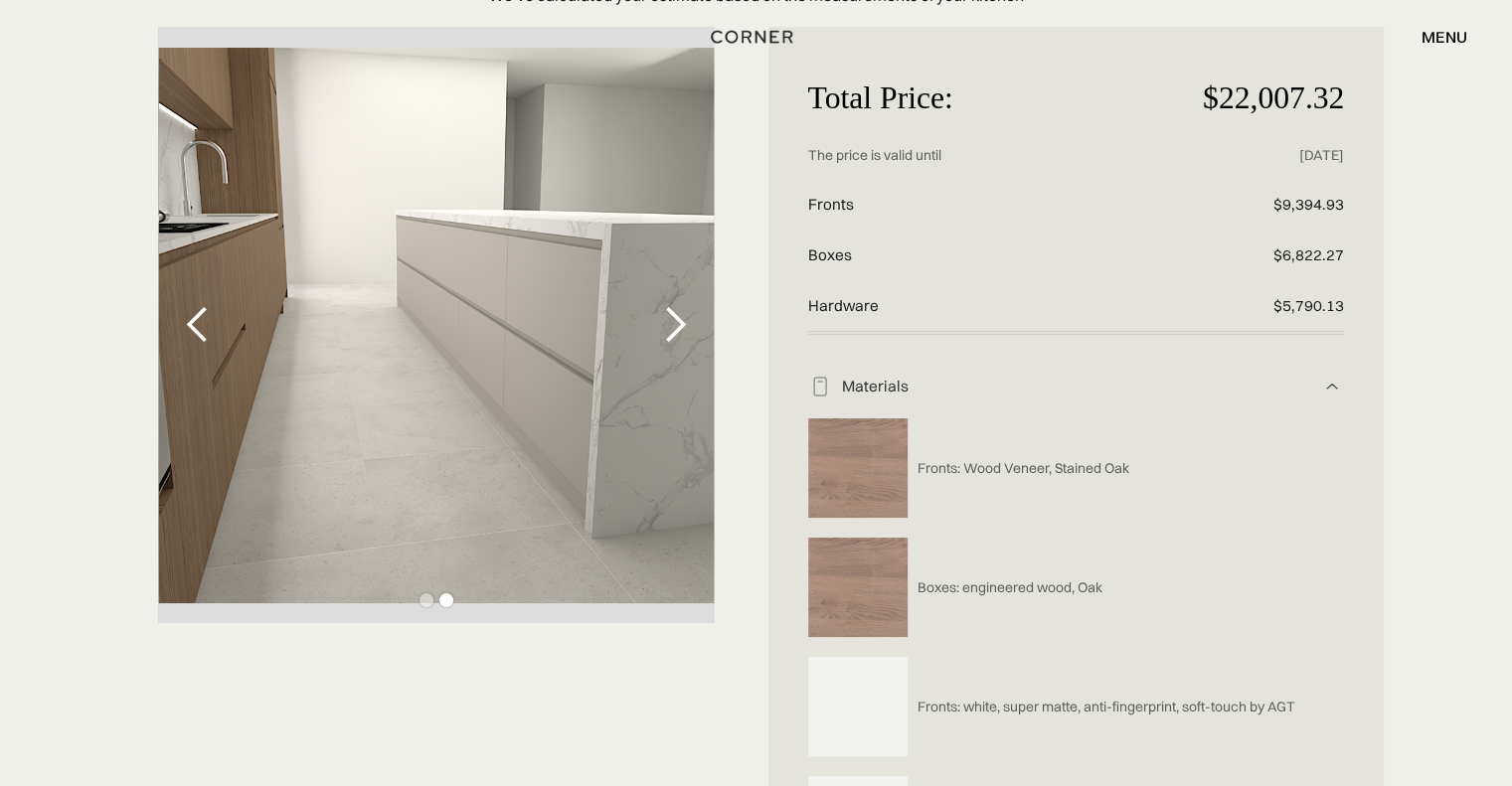 click at bounding box center (675, 325) 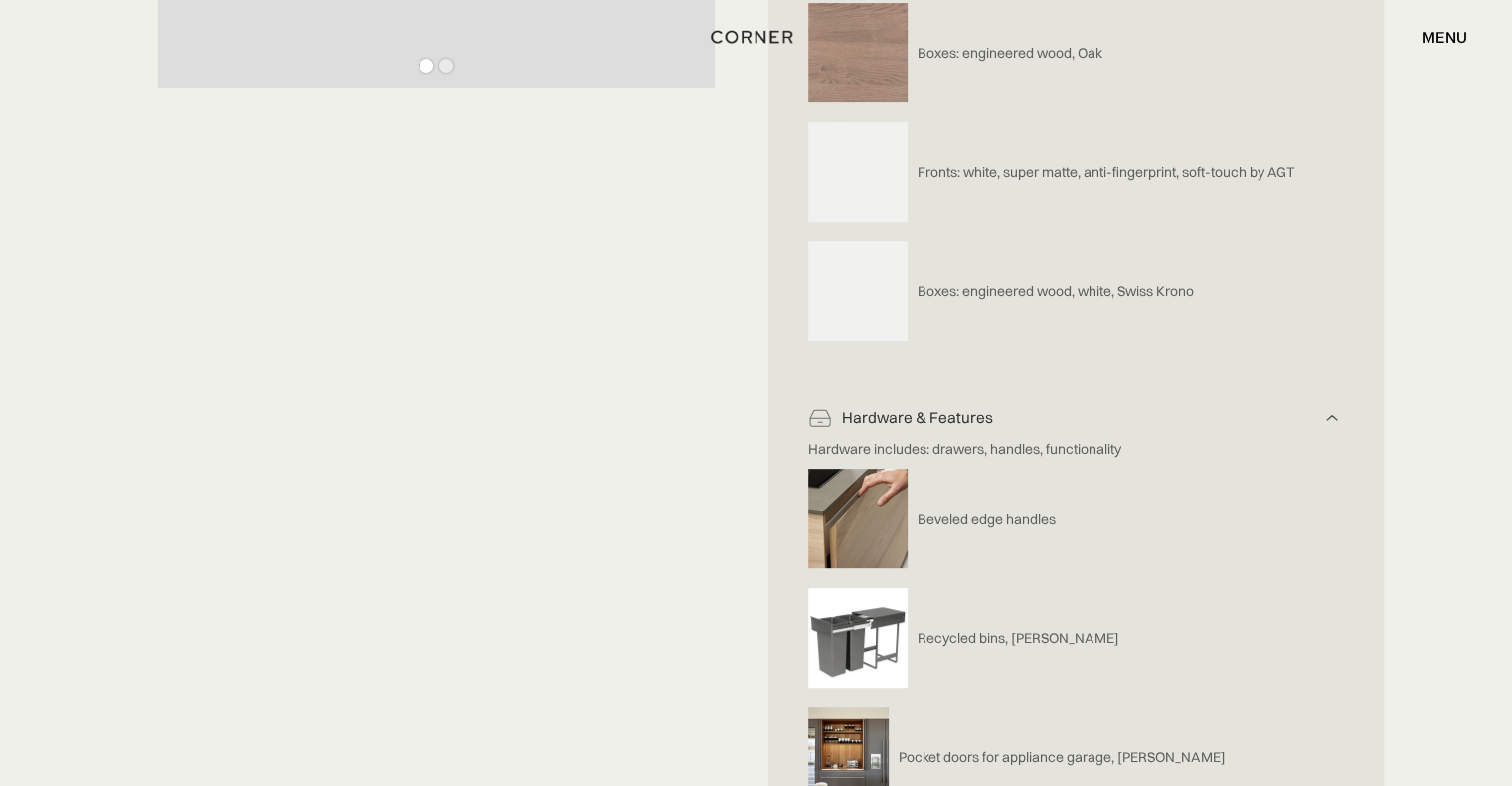 scroll, scrollTop: 728, scrollLeft: 0, axis: vertical 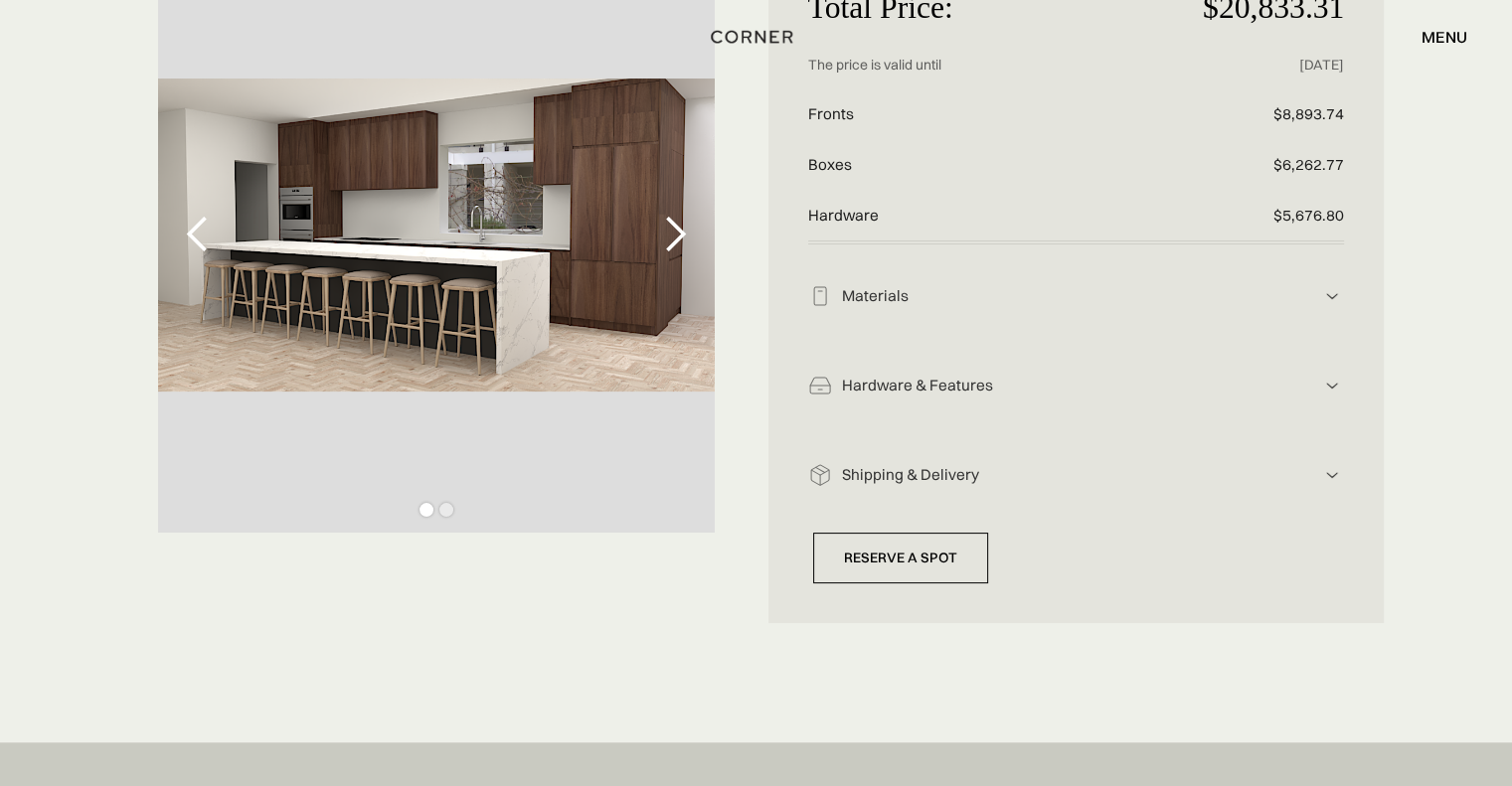 click on "Materials" at bounding box center (1077, 296) 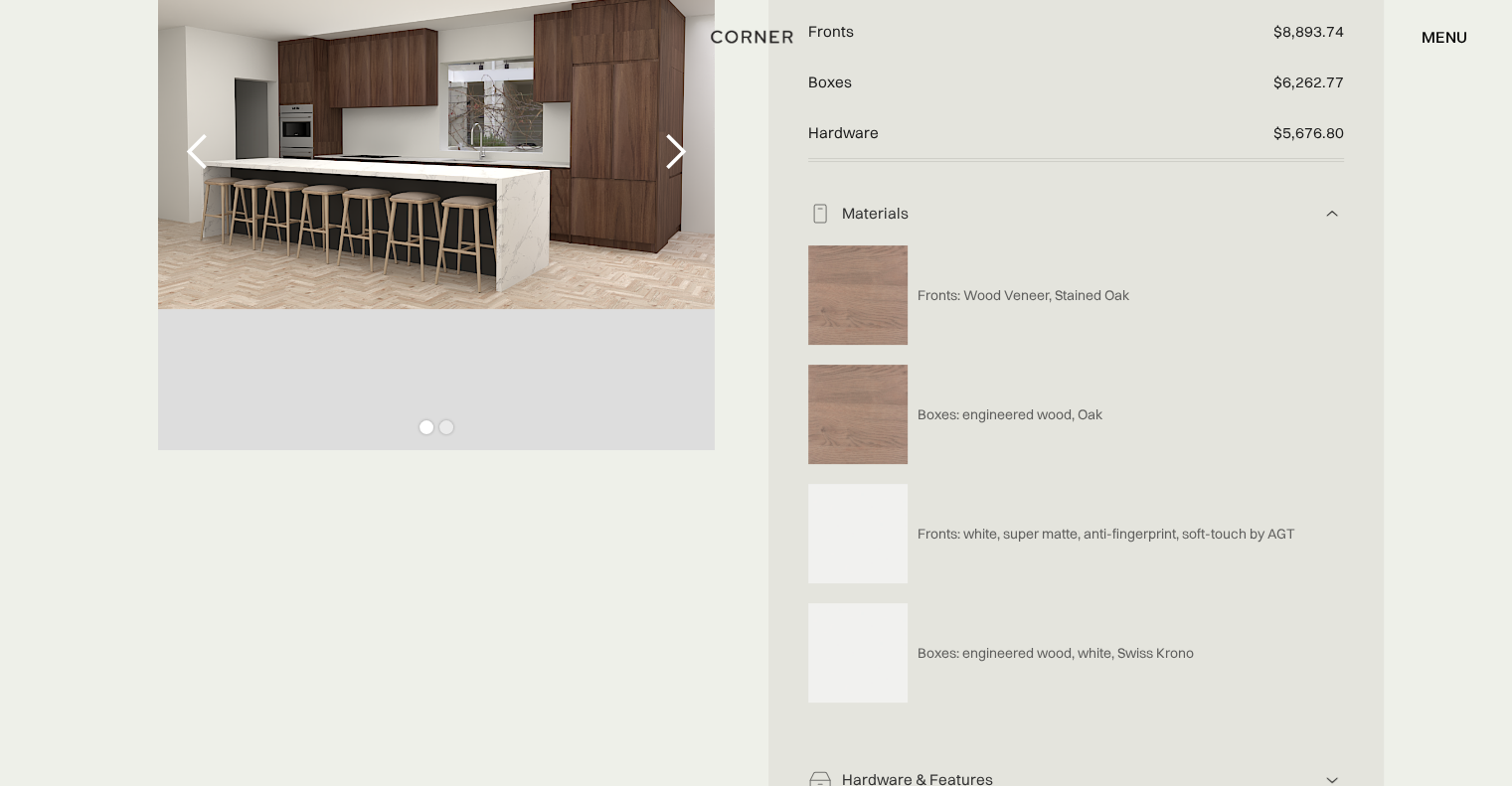 scroll, scrollTop: 695, scrollLeft: 0, axis: vertical 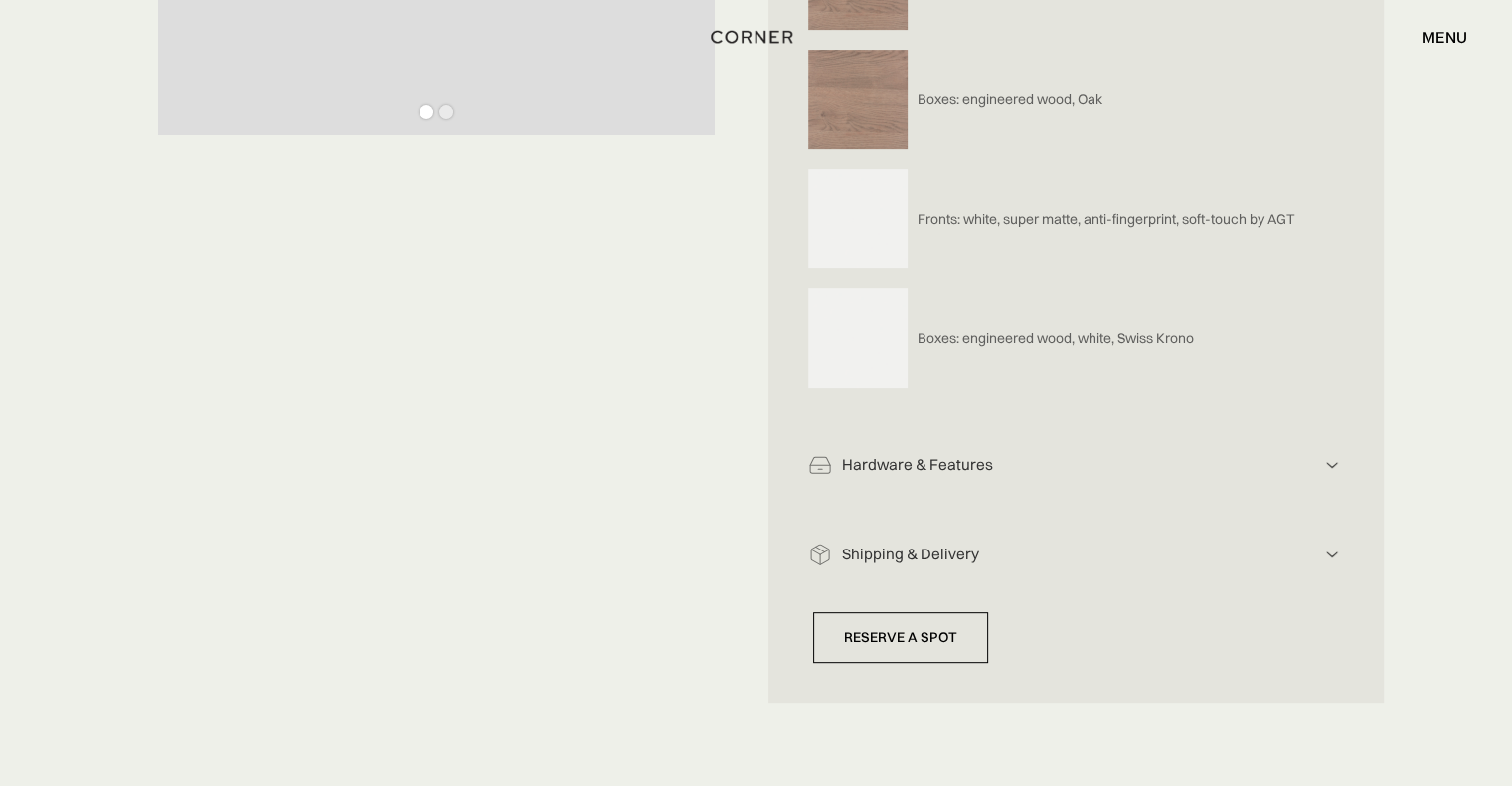click on "Hardware & Features Hardware includes: drawers, handles, functionality Beveled edge handles Recycled bins, [PERSON_NAME] Pocket doors for appliance garage, [PERSON_NAME] Cargo pullout IRIS, graphite, [PERSON_NAME] Drawers with hidden drawer, Merivobox, [PERSON_NAME]" at bounding box center (1077, 458) 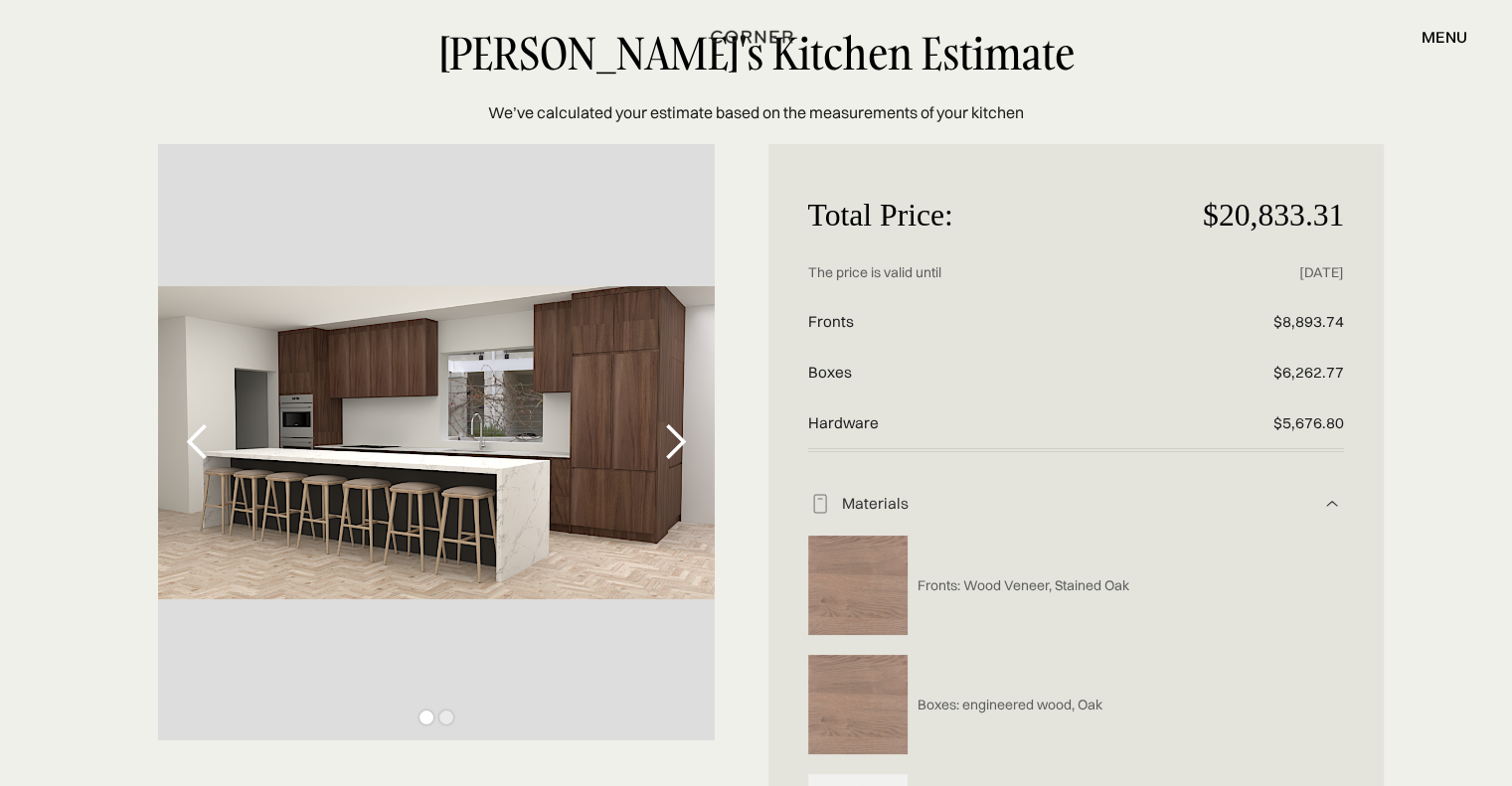 scroll, scrollTop: 88, scrollLeft: 0, axis: vertical 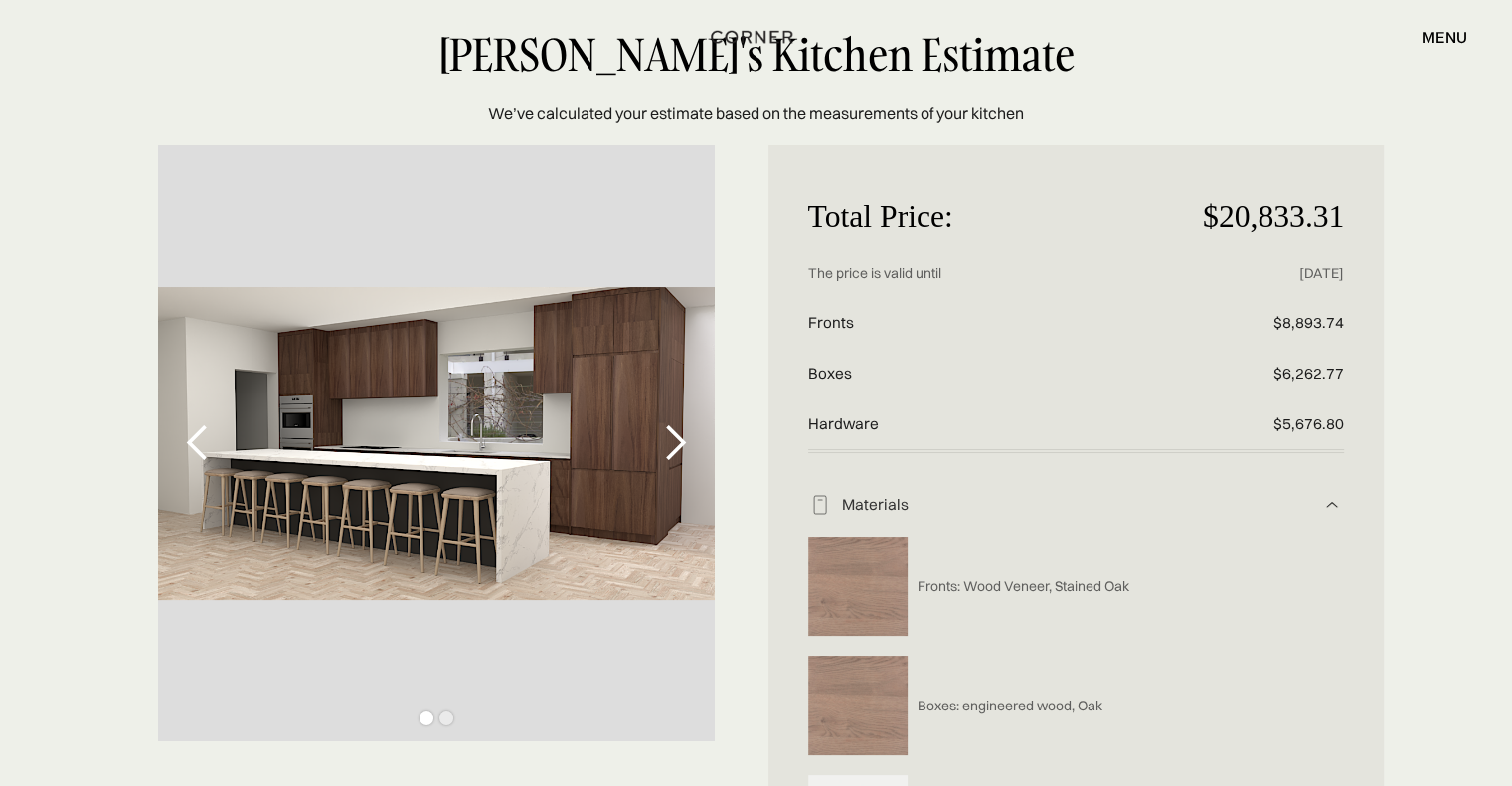 click at bounding box center (675, 443) 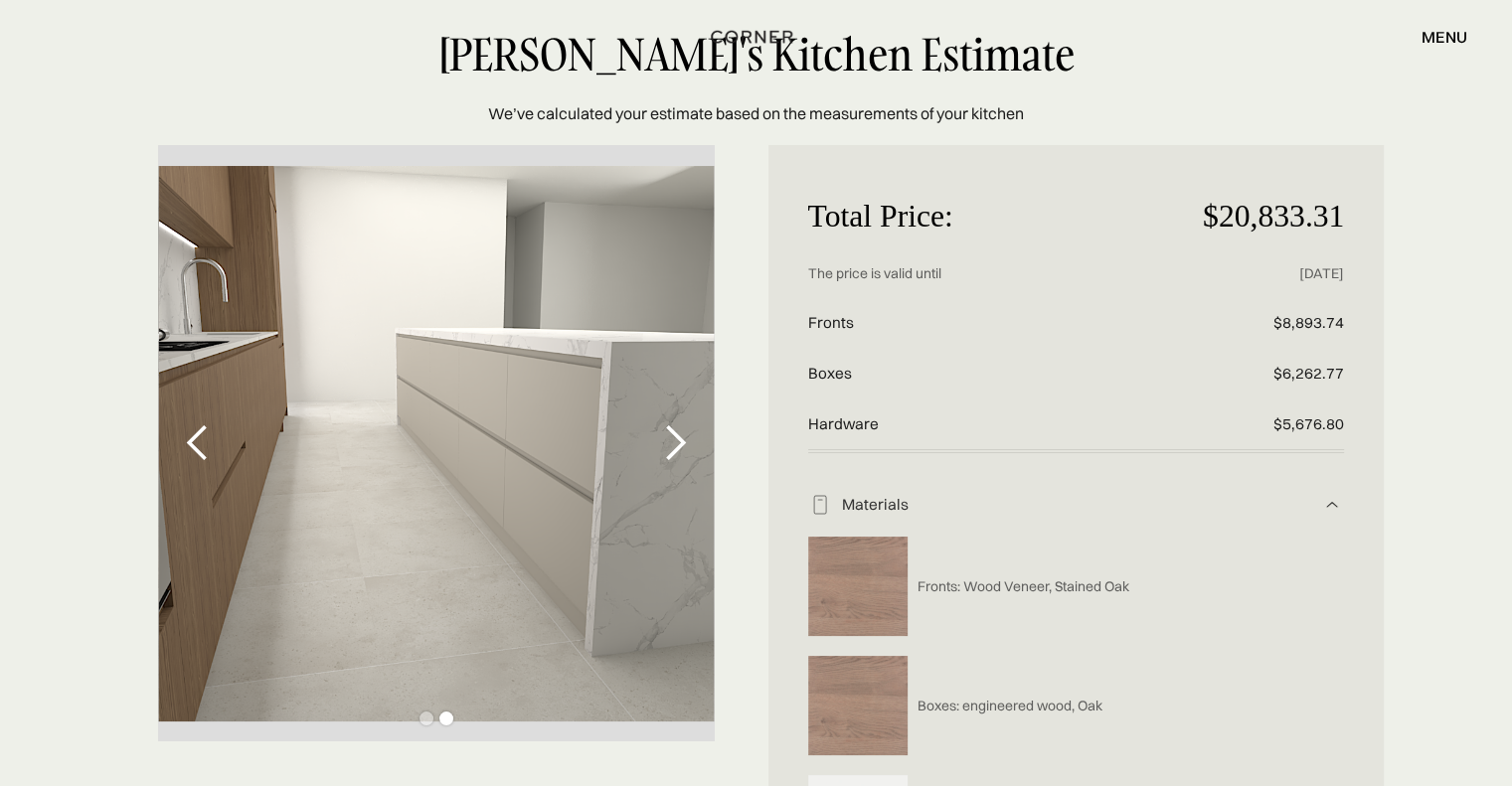 click at bounding box center (675, 443) 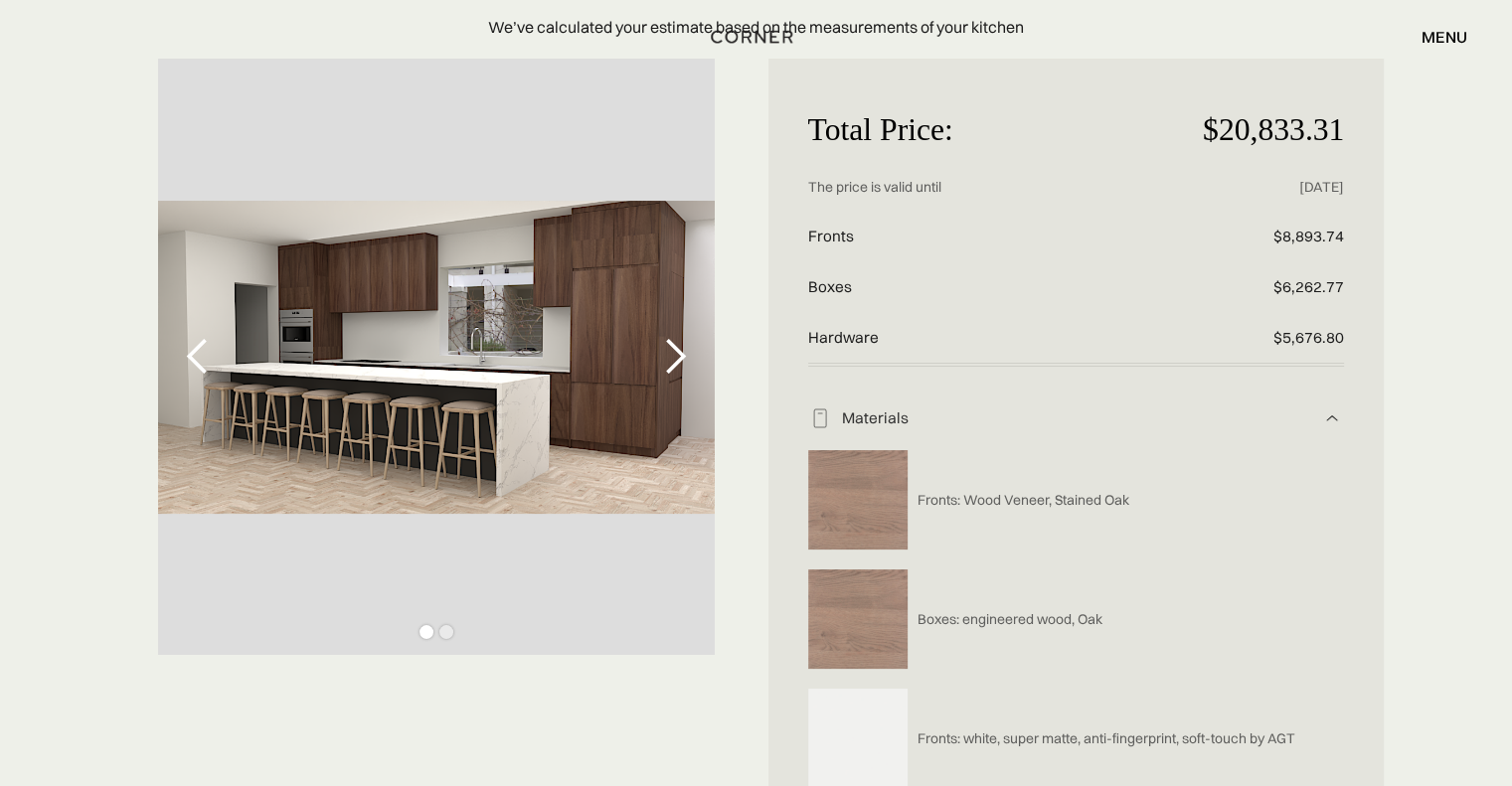 scroll, scrollTop: 187, scrollLeft: 0, axis: vertical 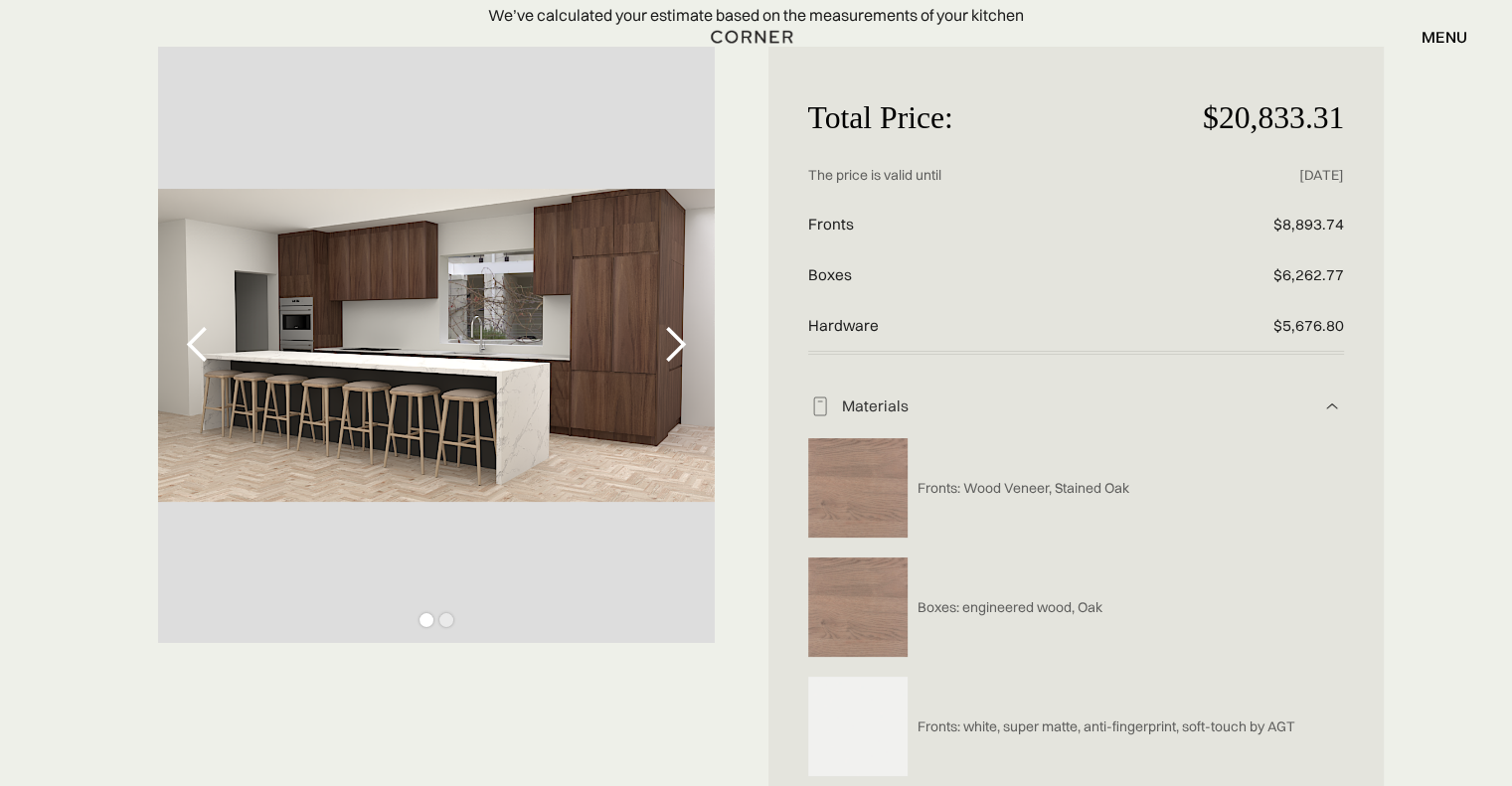 click at bounding box center (675, 345) 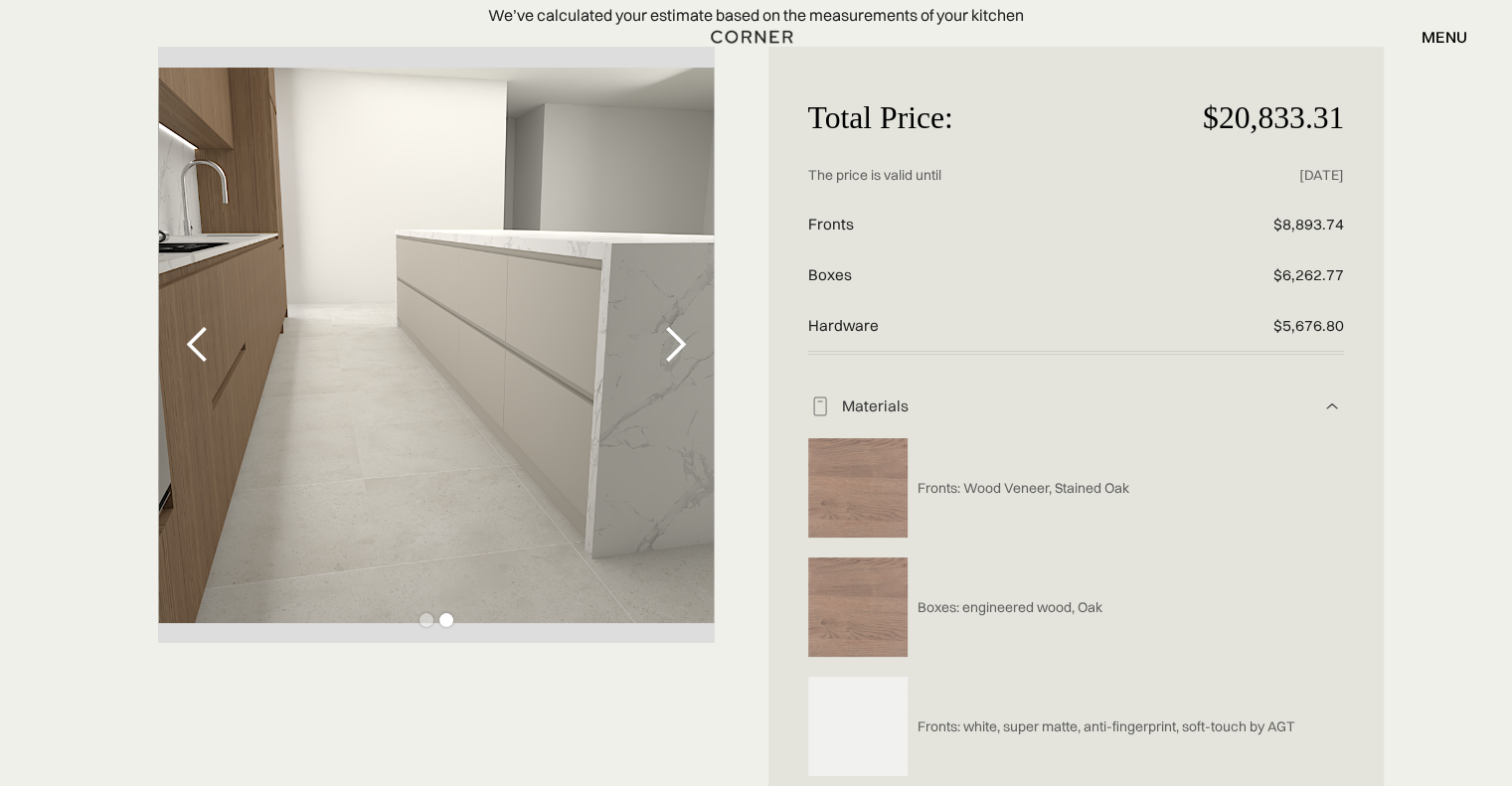 click at bounding box center (675, 345) 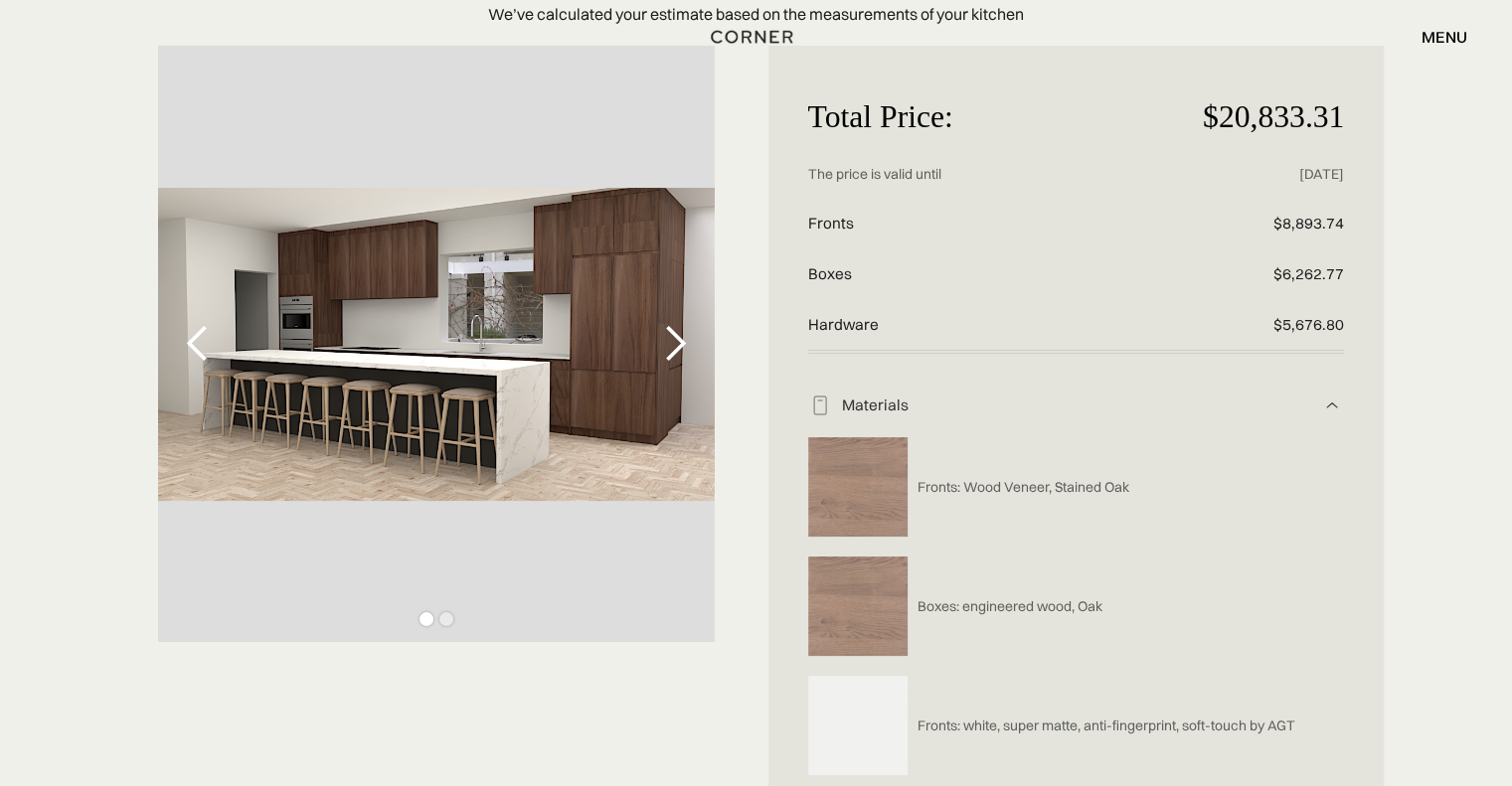 scroll, scrollTop: 187, scrollLeft: 0, axis: vertical 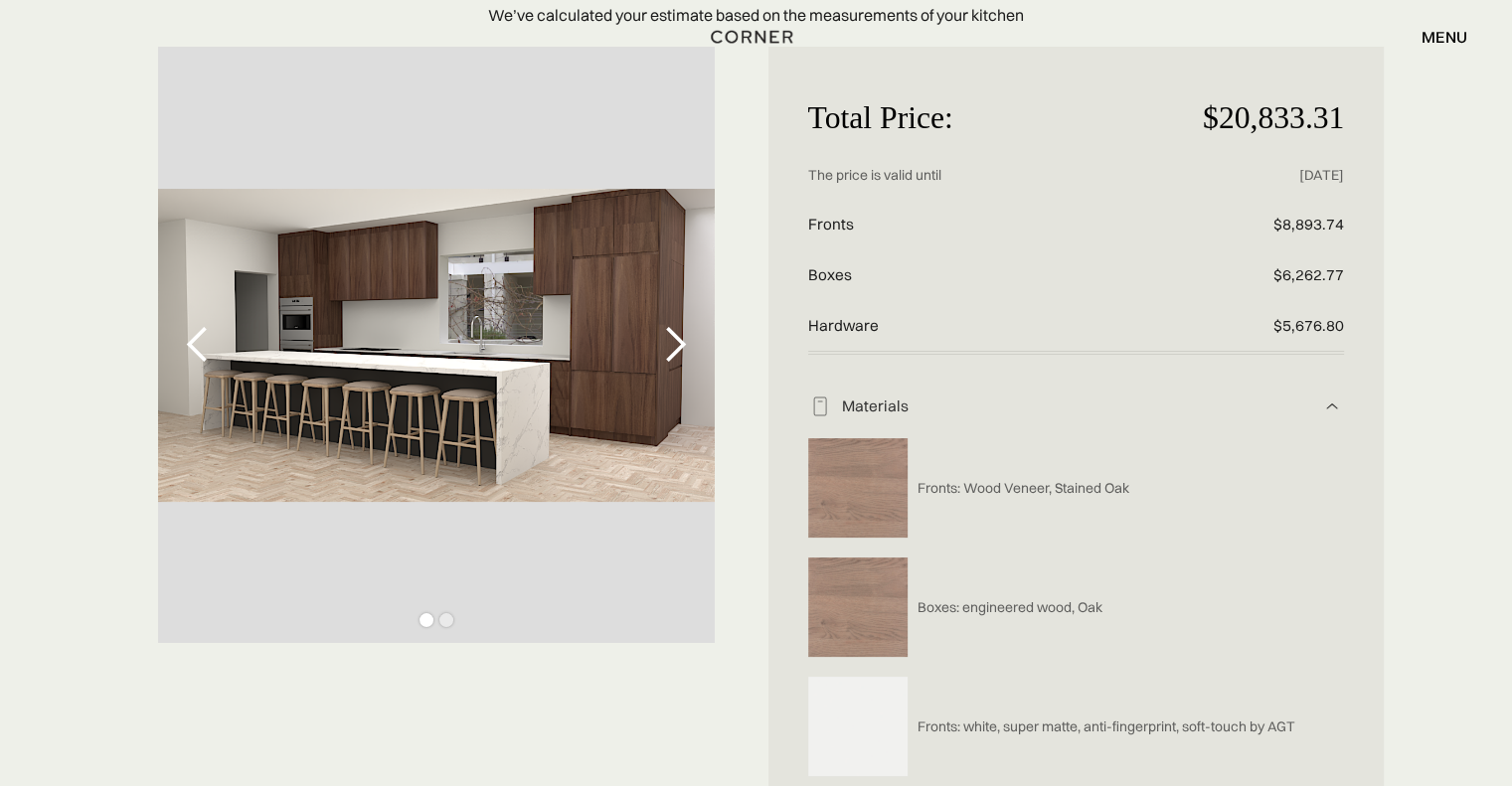 click on "Total Price: $20,833.31 Price without discount The price is valid until 11.25.2024 Fronts $8,893.74 Boxes $6,262.77 Hardware $5,676.80 Organizers Countertop Service Fee (Paid) Materials  Fronts: Wood Veneer, Stained Oak  Boxes: engineered wood, Oak Fronts: white, super matte, anti-fingerprint, soft-touch by AGT Boxes: engineered wood, white, Swiss Krono Hardware & Features Hardware includes: drawers, handles, functionality Beveled edge handles Recycled bins, Muller Pocket doors for appliance garage, Hettich Cargo pullout IRIS, graphite, Muller Drawers with hidden drawer, Merivobox, Blum Countertop Drawers with hidden drawer, Merivobox, Blum Shipping & Delivery The price displayed includes all costs associated with shipping and delivery.  MAke a payment Reserve a Spot" at bounding box center (1077, 936) 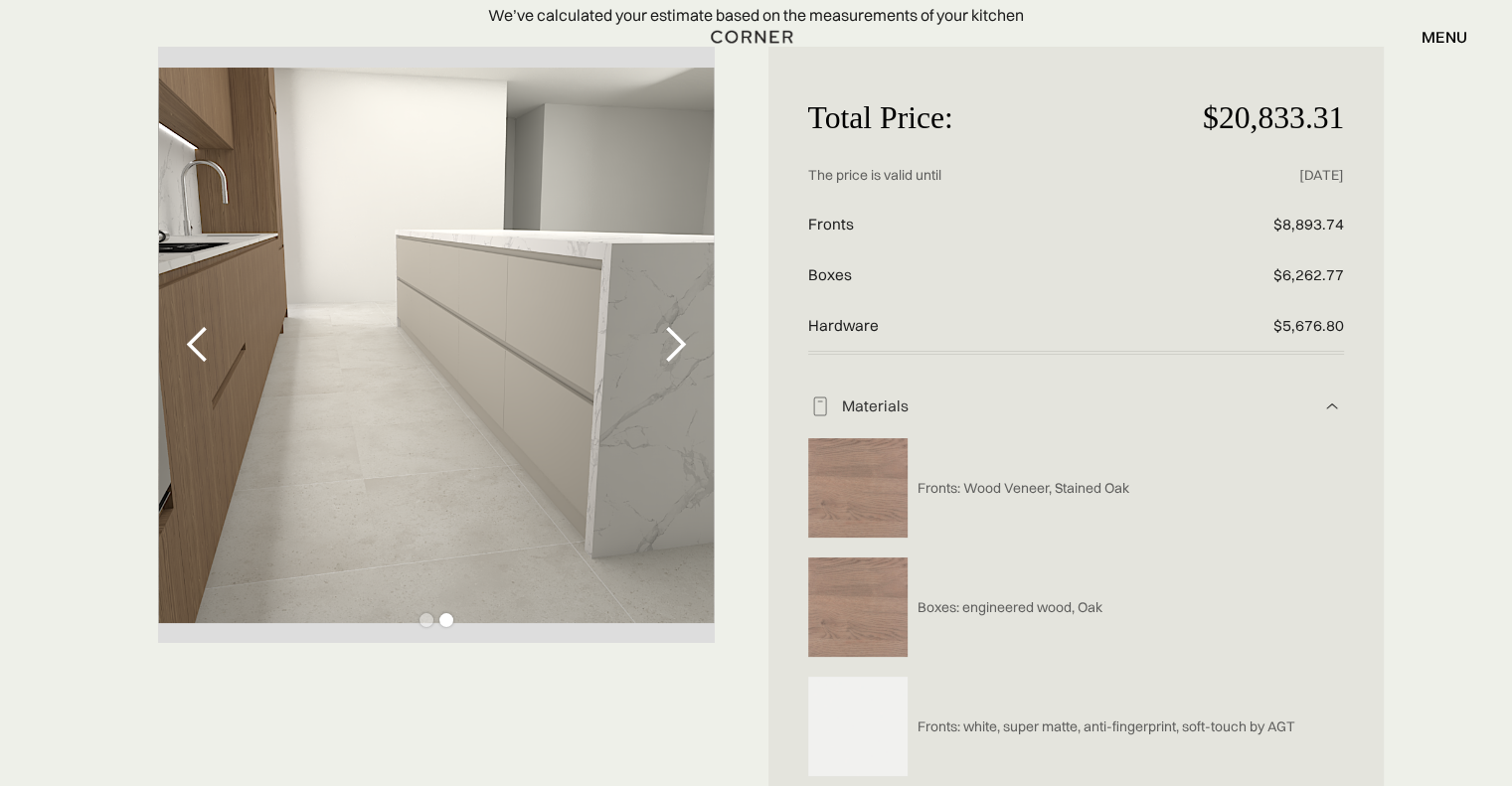 click at bounding box center [675, 345] 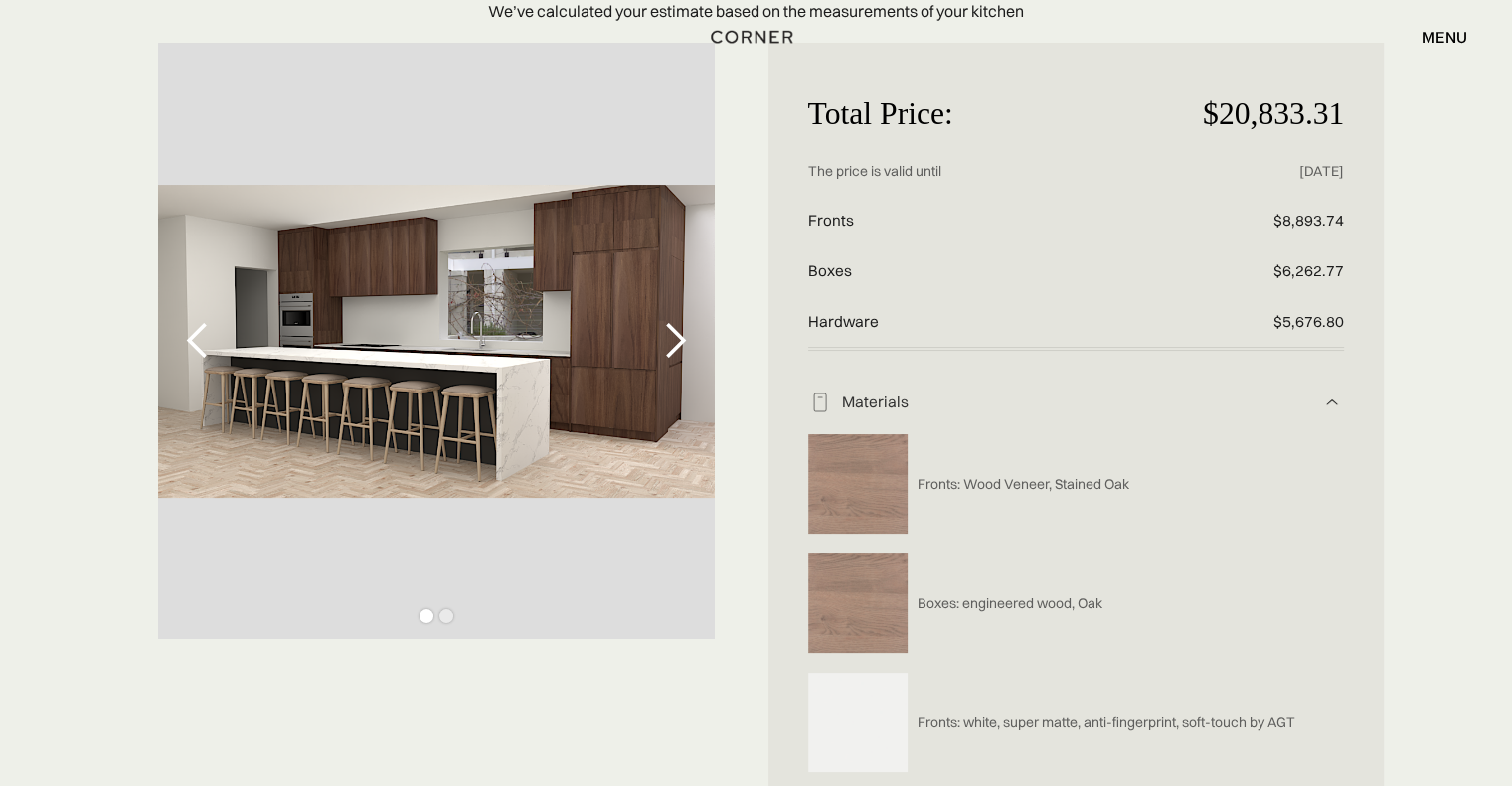 scroll, scrollTop: 191, scrollLeft: 0, axis: vertical 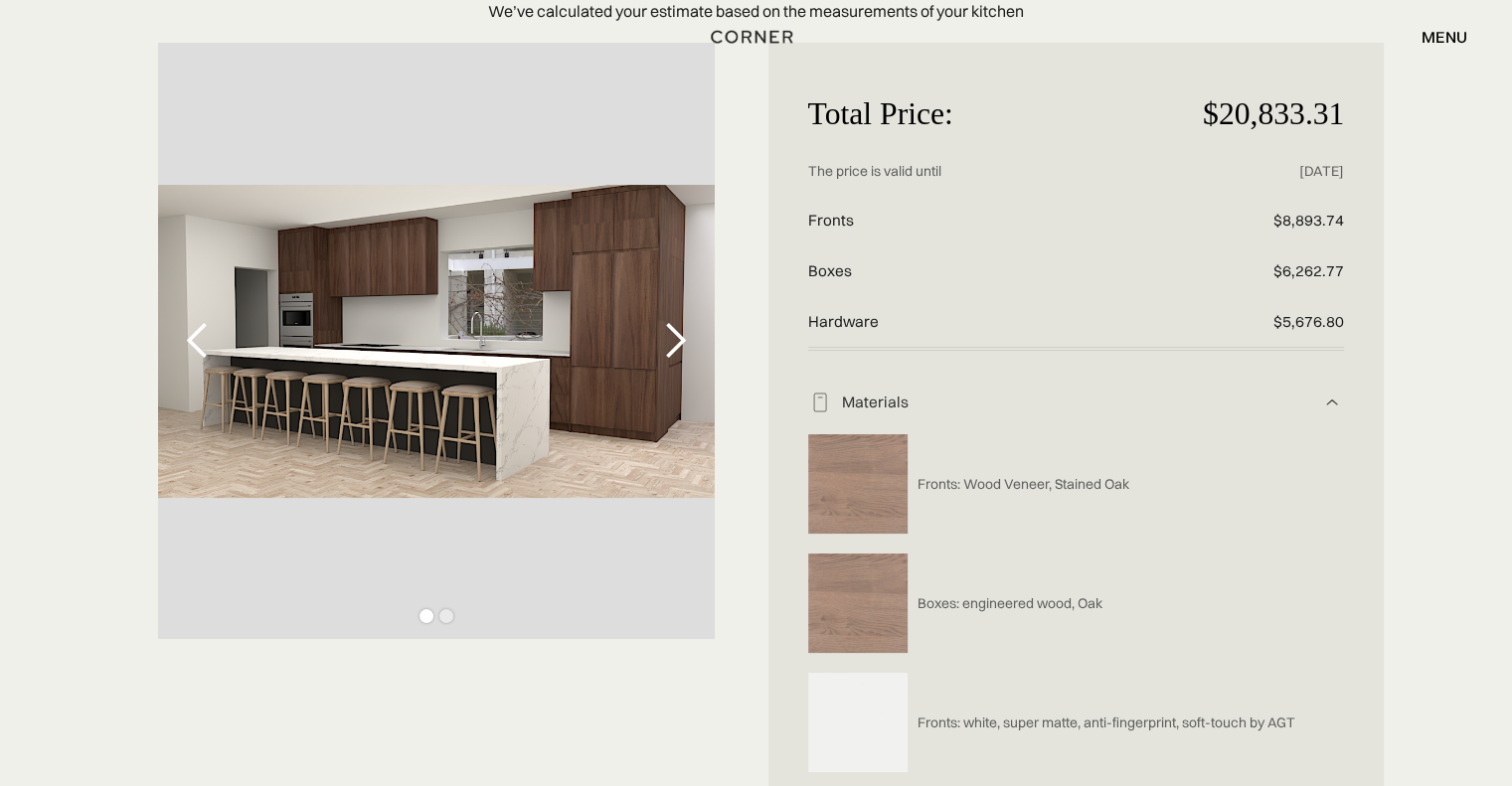 click at bounding box center (675, 341) 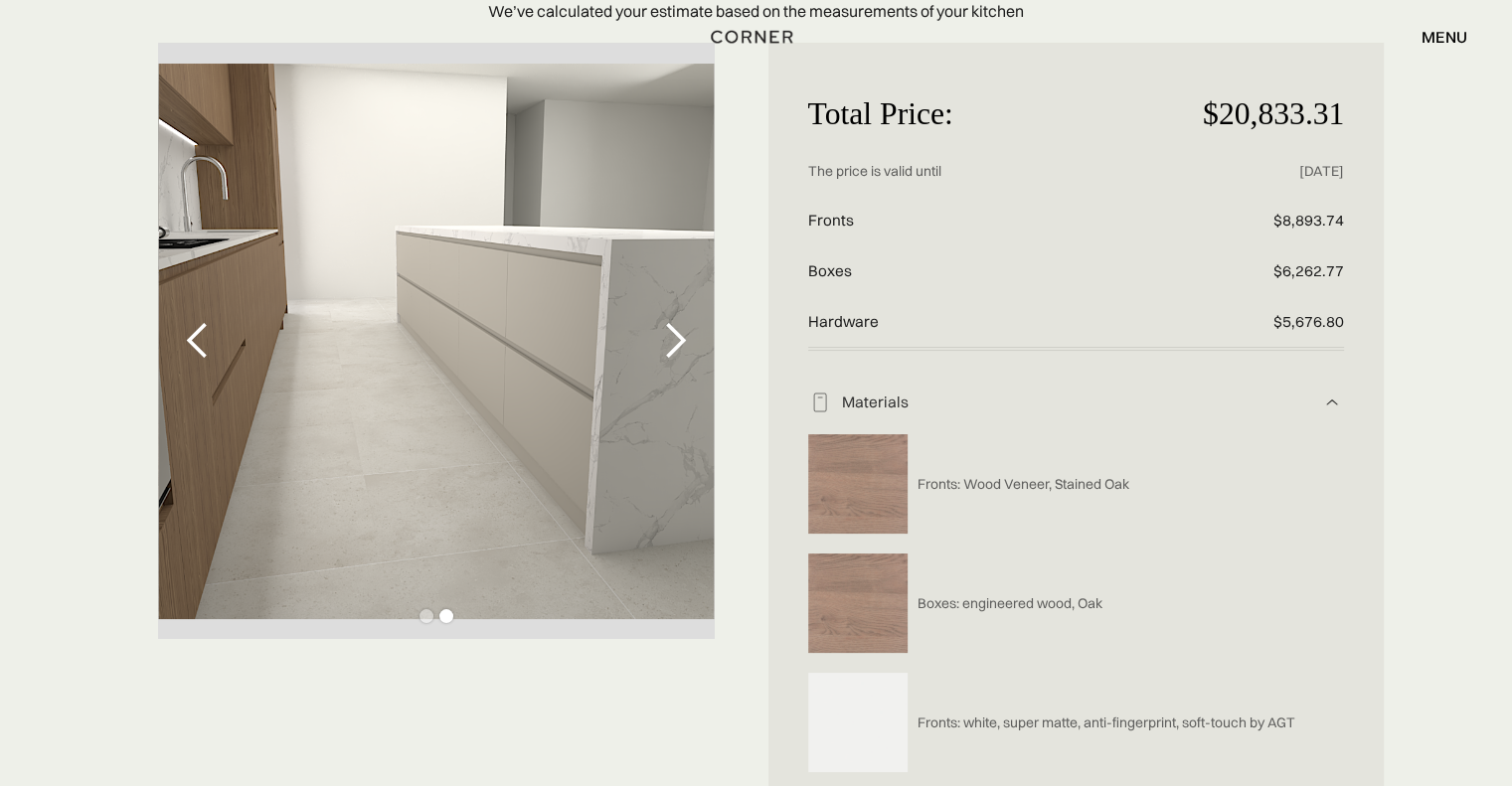 click at bounding box center (675, 341) 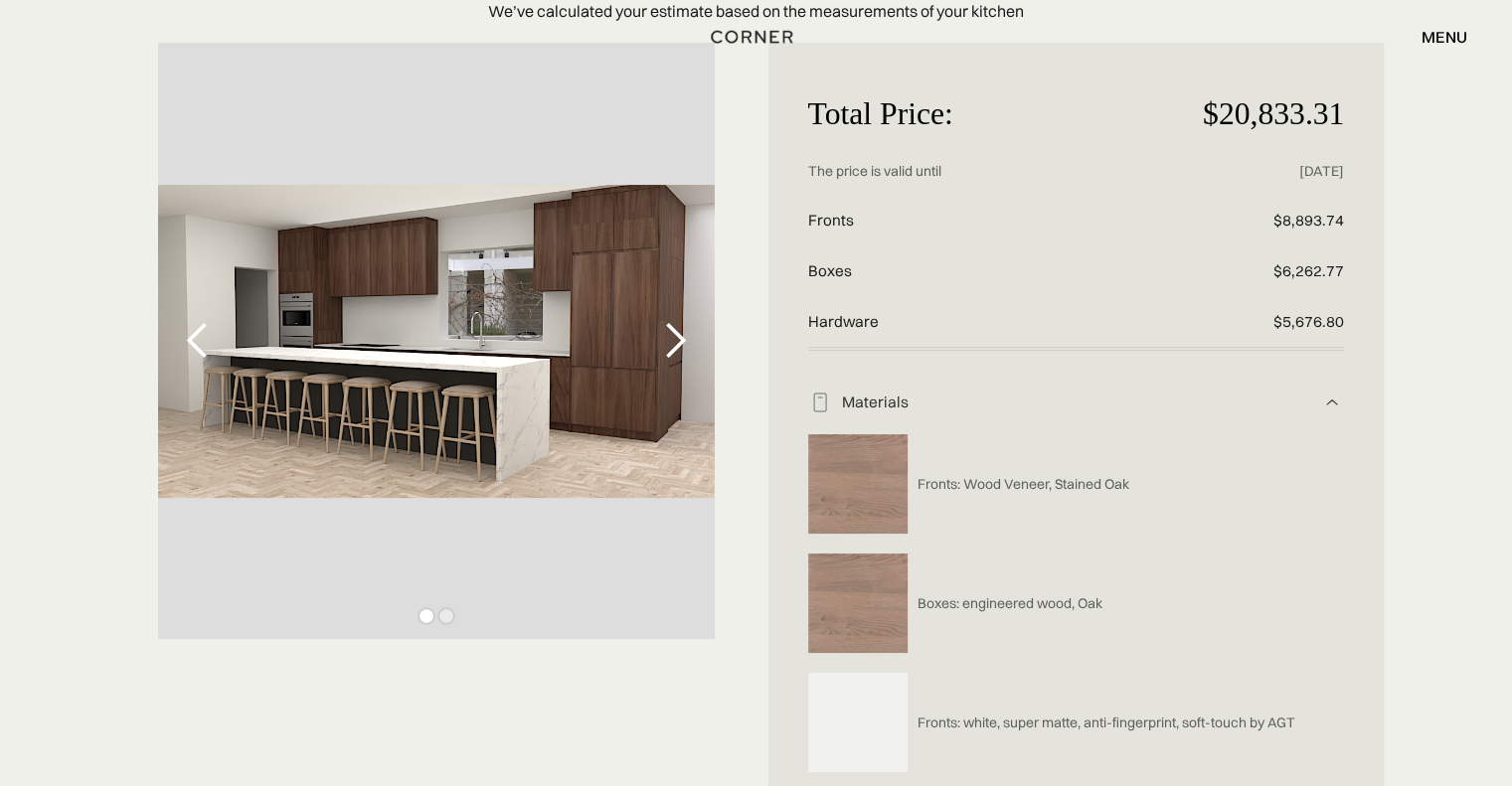 click at bounding box center (675, 341) 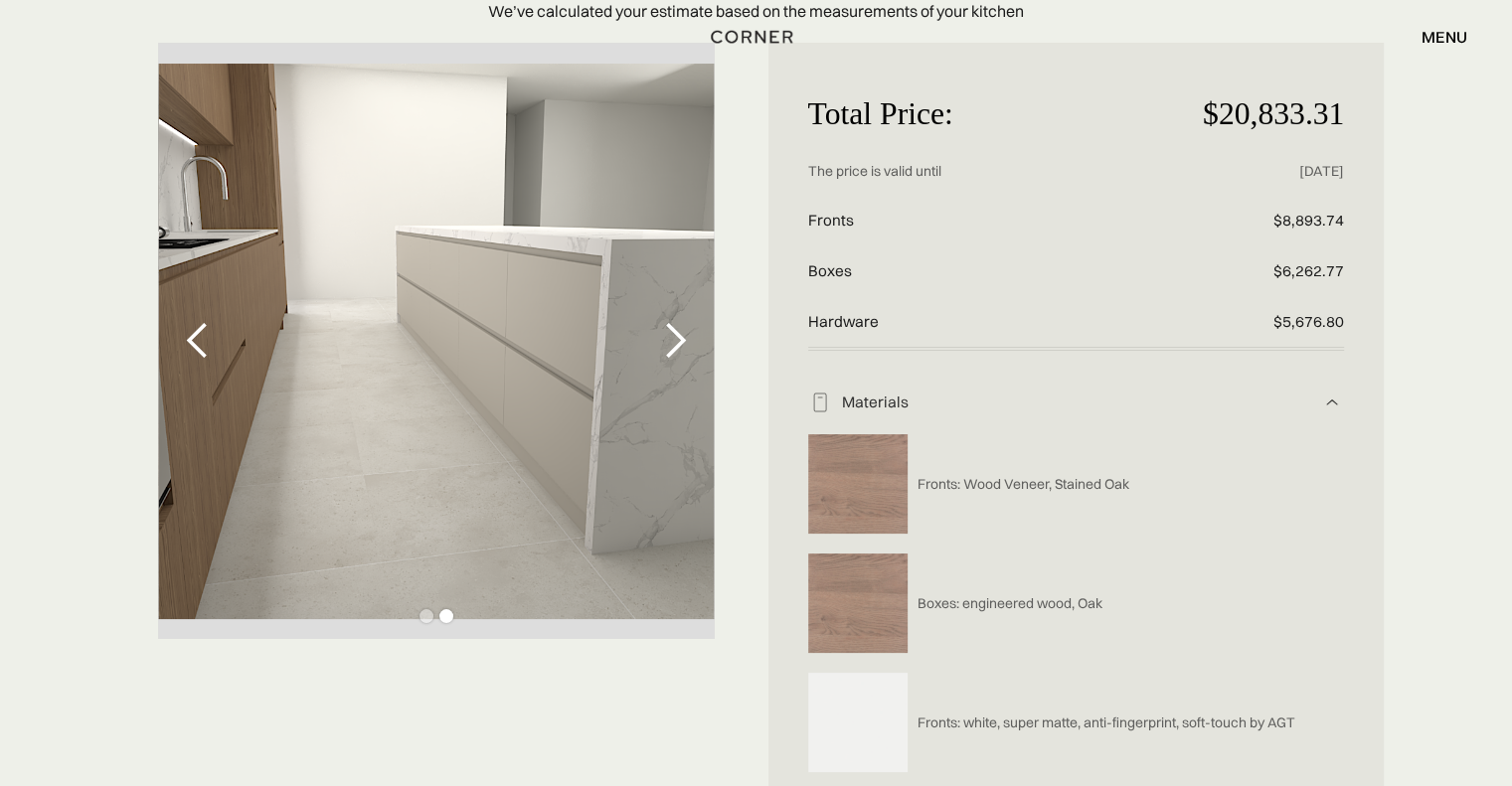 click at bounding box center (675, 341) 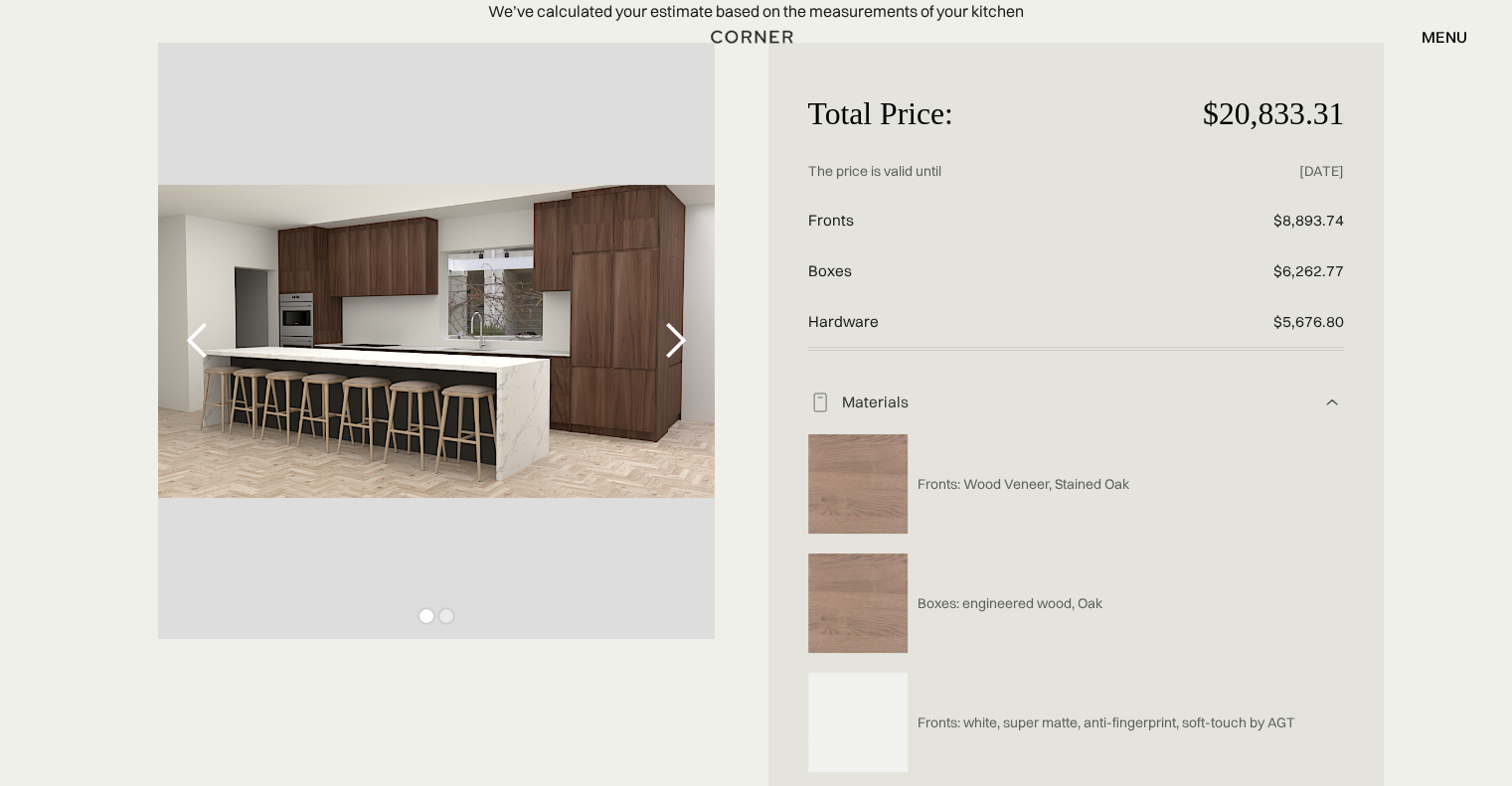 click at bounding box center (675, 341) 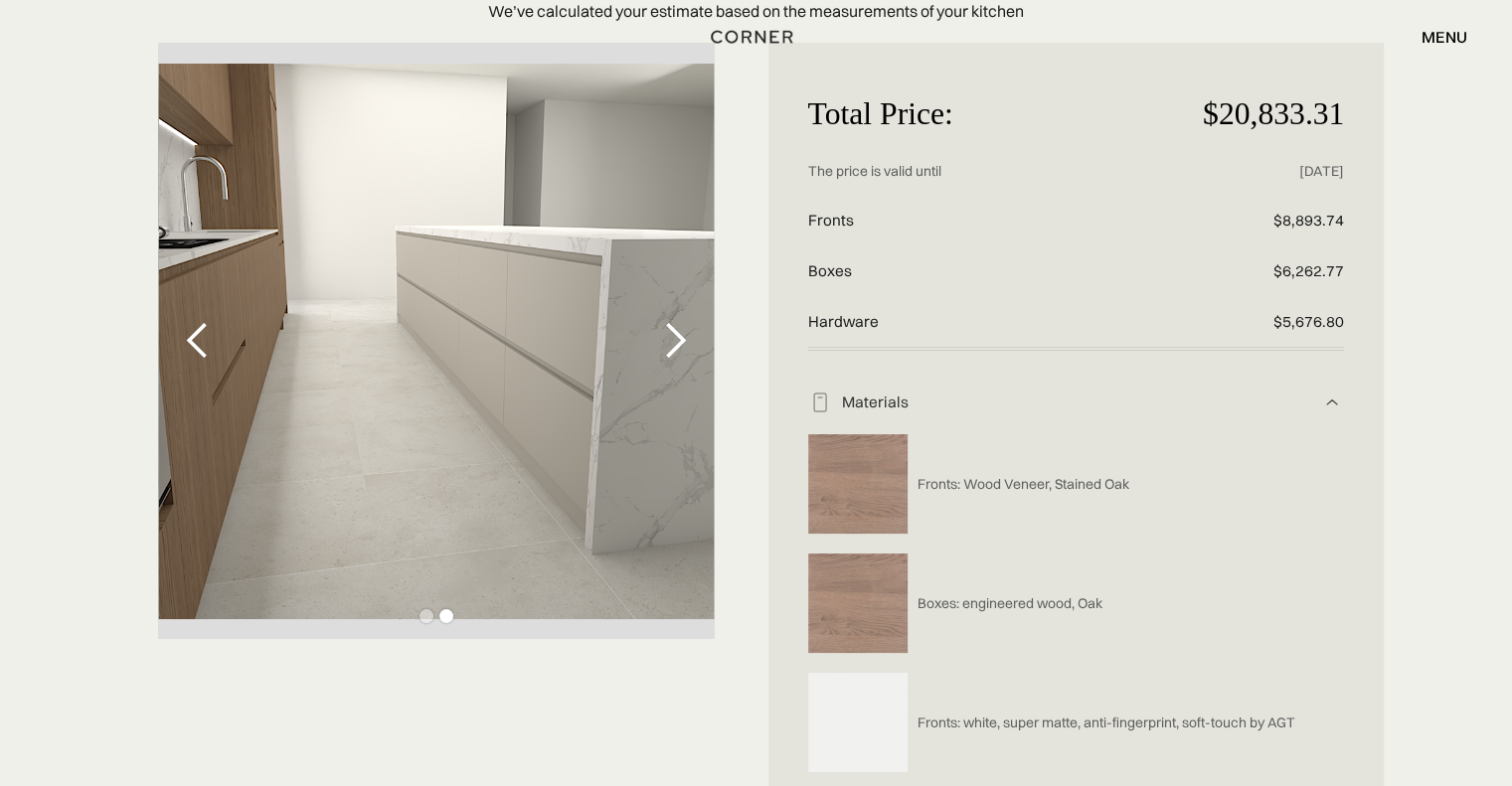 click at bounding box center (675, 341) 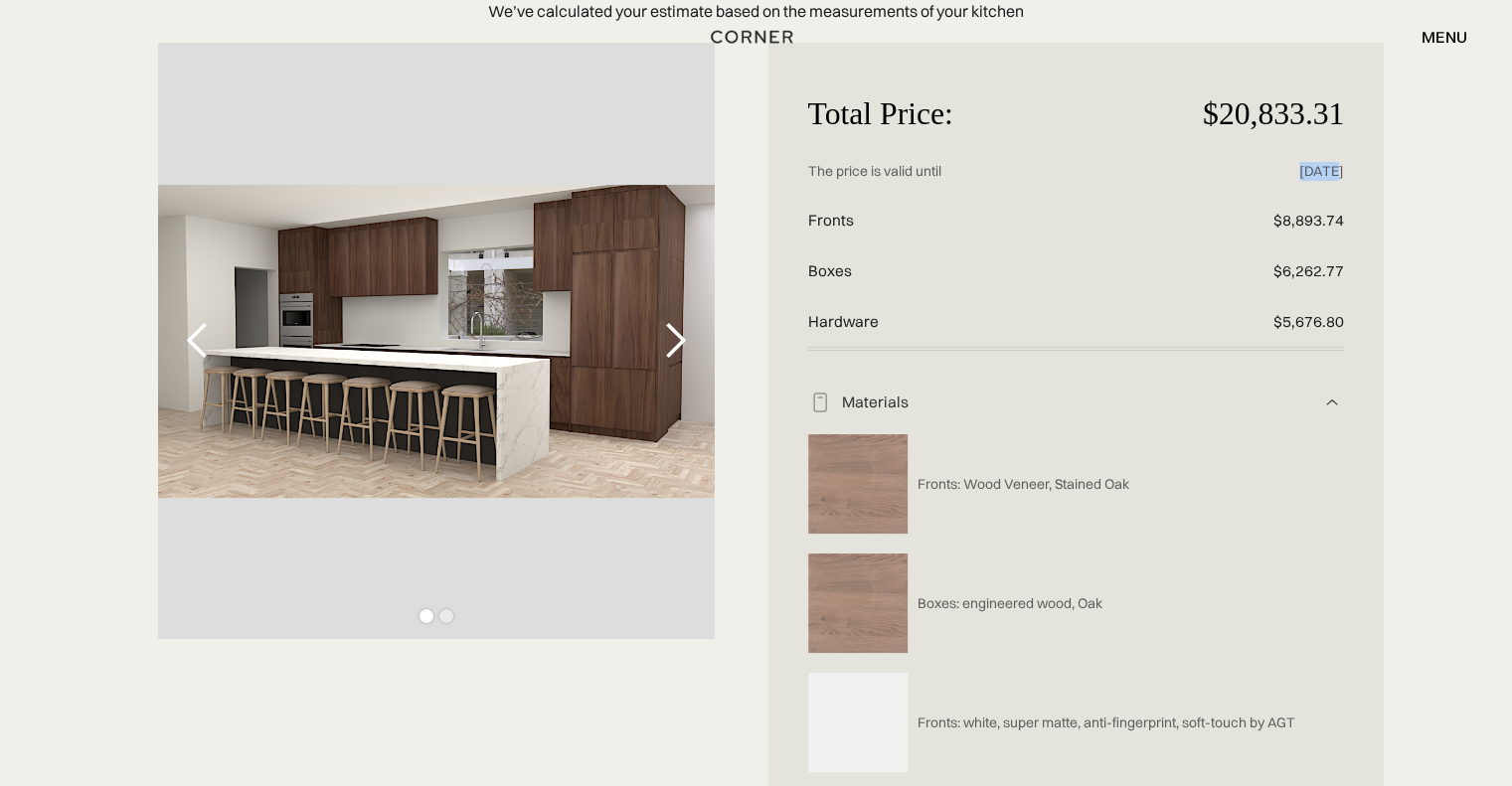 drag, startPoint x: 1273, startPoint y: 177, endPoint x: 1307, endPoint y: 170, distance: 34.71311 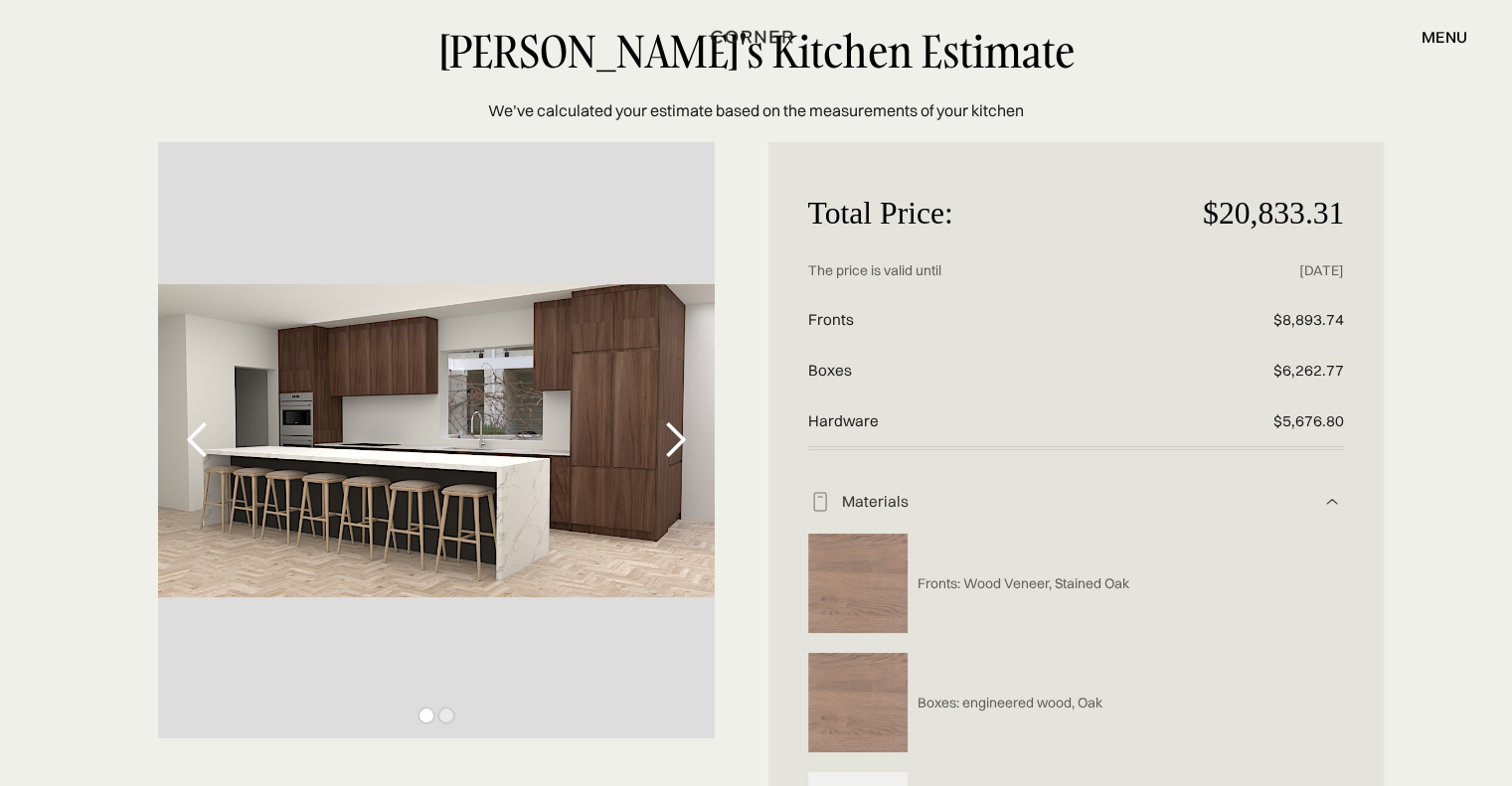 scroll, scrollTop: 0, scrollLeft: 0, axis: both 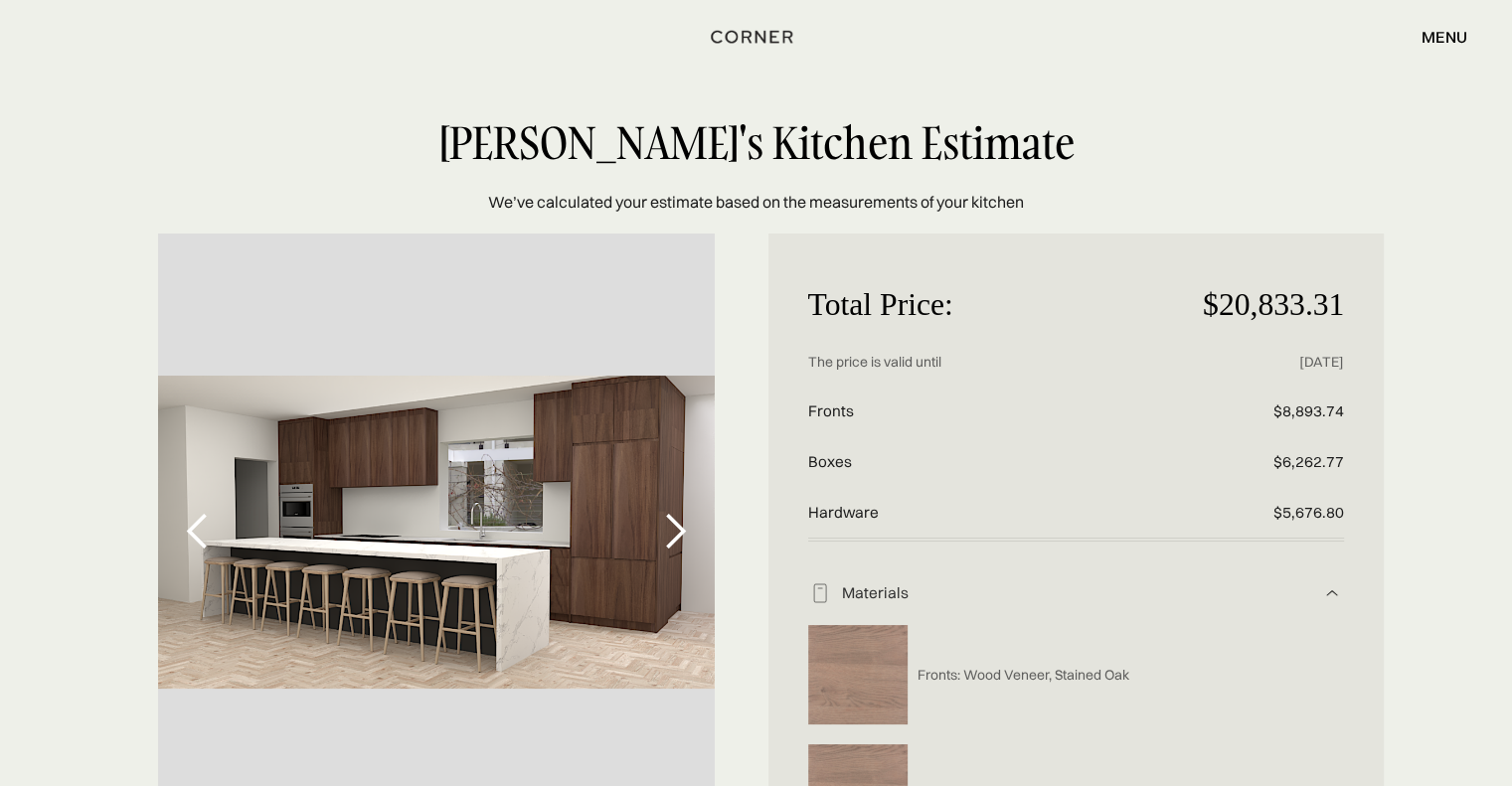 click on "Total Price:" at bounding box center [987, 305] 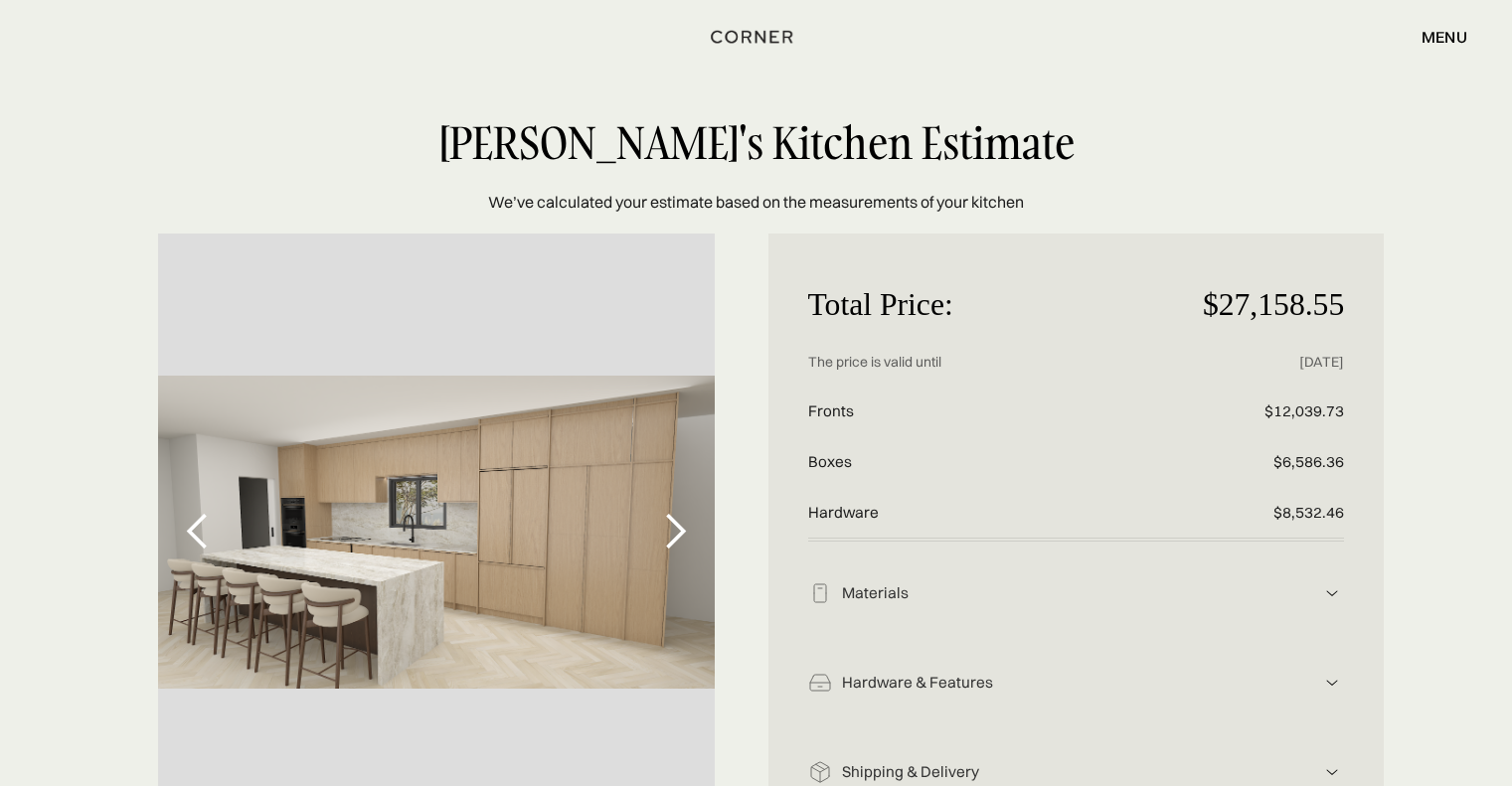 scroll, scrollTop: 0, scrollLeft: 0, axis: both 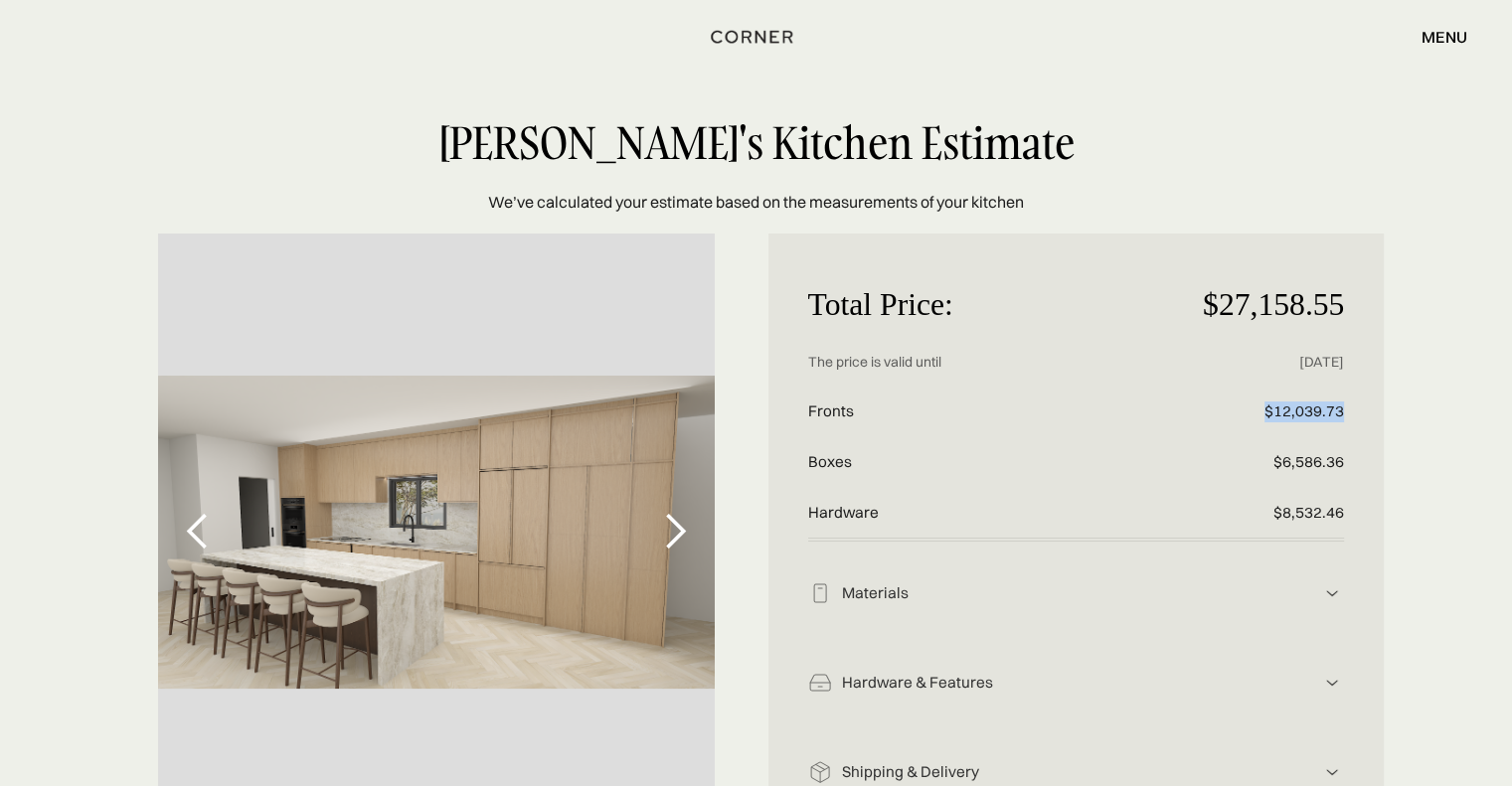 drag, startPoint x: 1260, startPoint y: 411, endPoint x: 1357, endPoint y: 408, distance: 97.04638 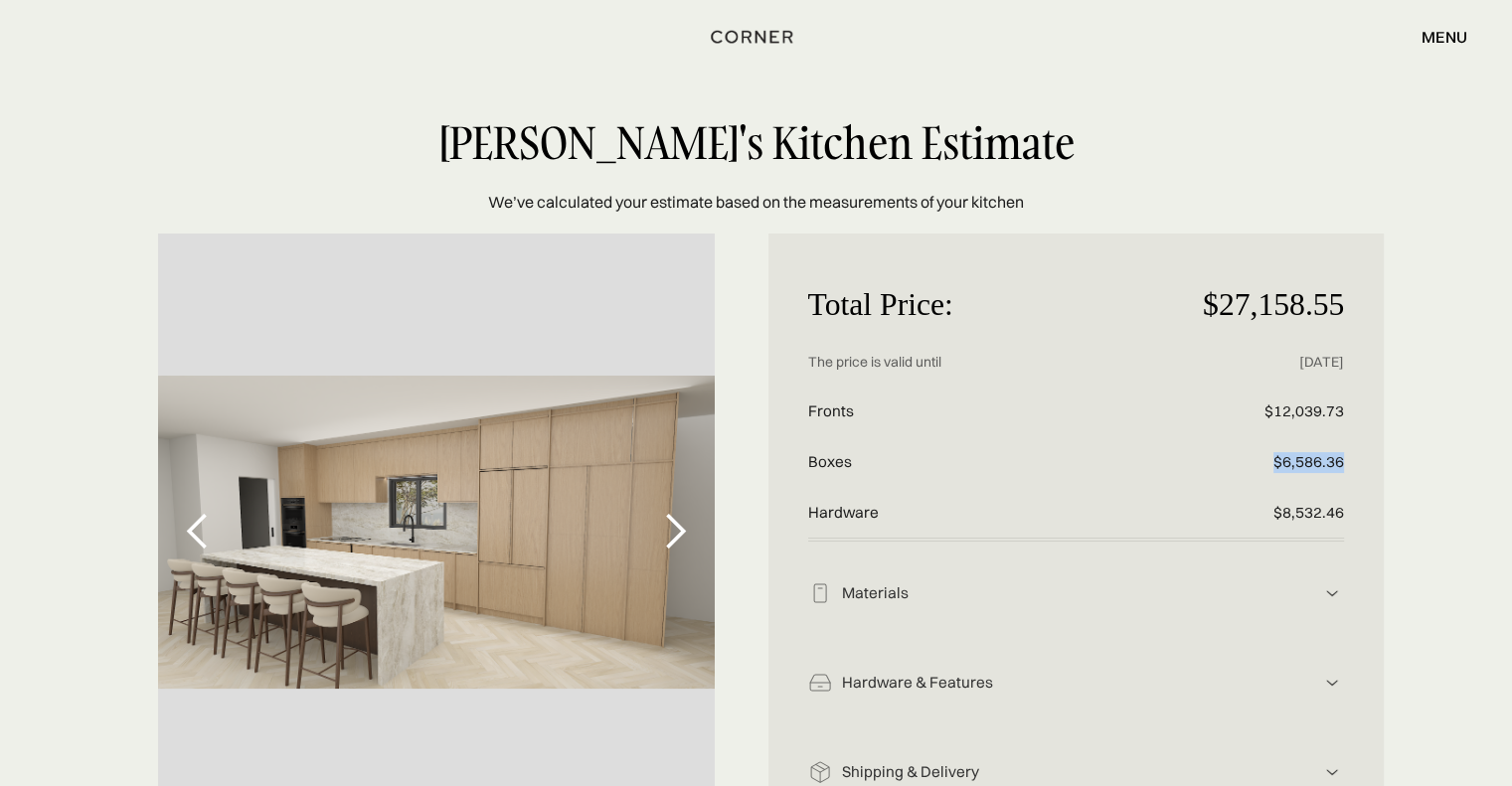 drag, startPoint x: 1269, startPoint y: 462, endPoint x: 1344, endPoint y: 465, distance: 75.059976 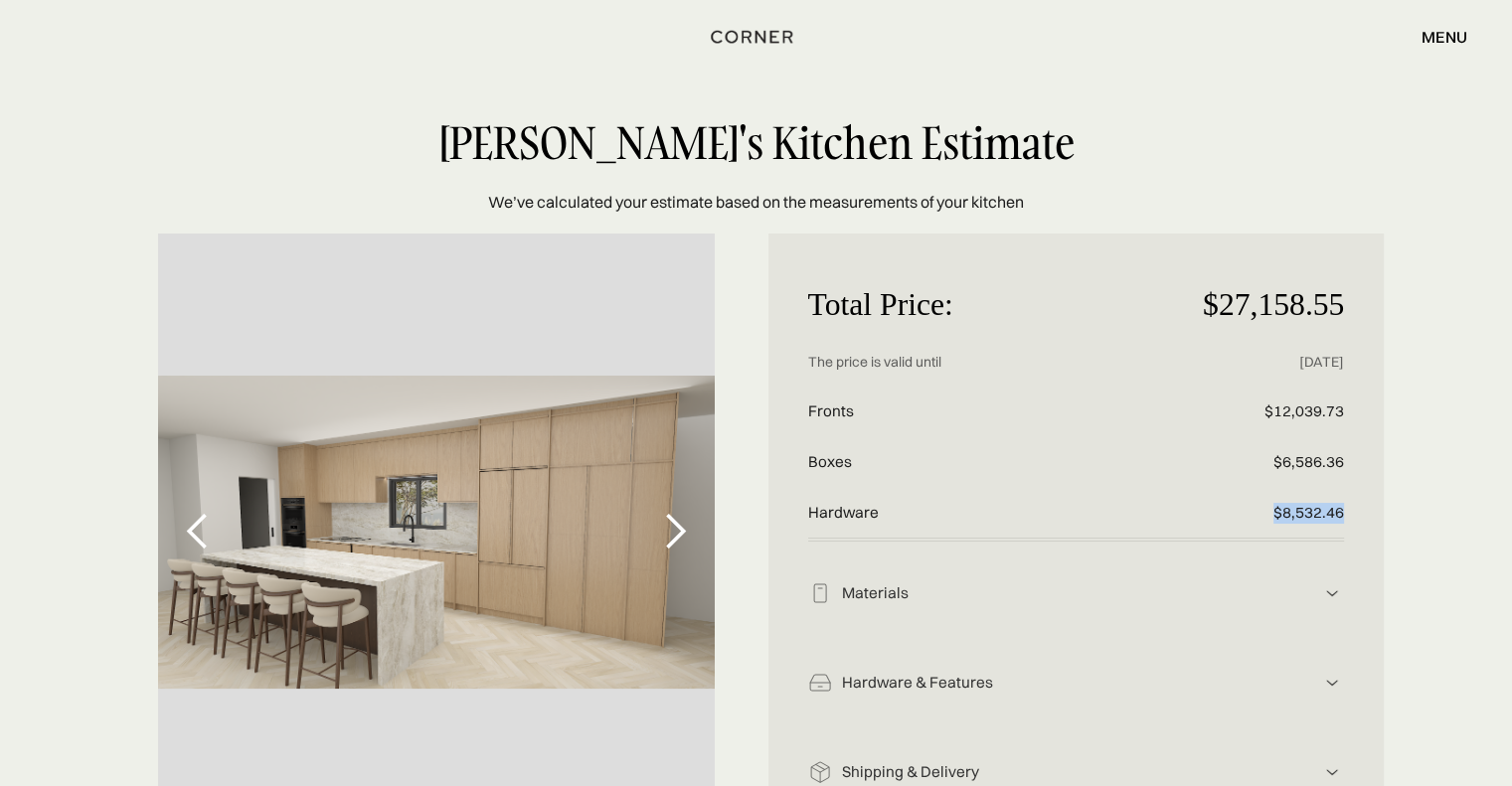 drag, startPoint x: 1273, startPoint y: 505, endPoint x: 1360, endPoint y: 508, distance: 87.05171 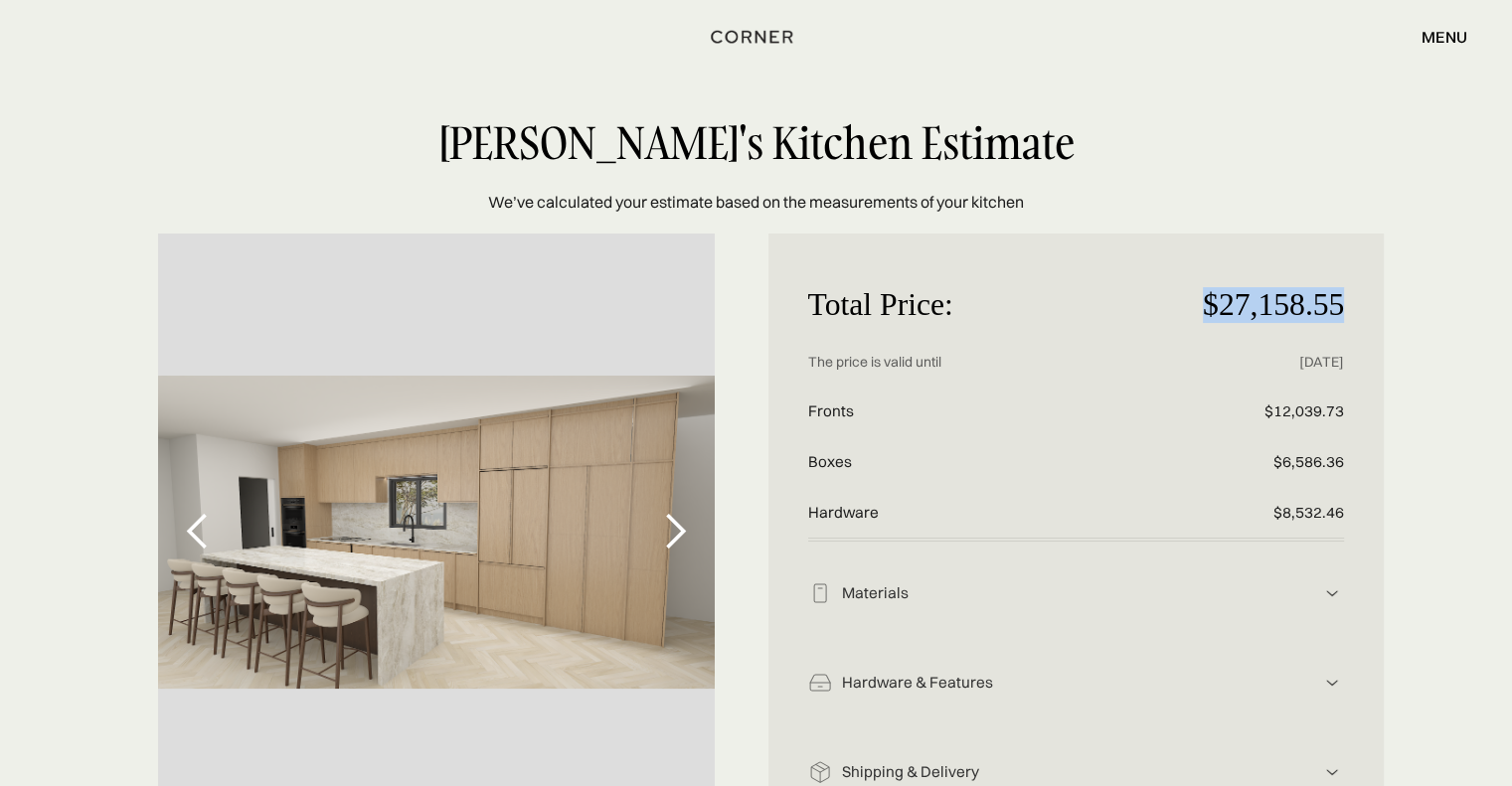 drag, startPoint x: 1206, startPoint y: 301, endPoint x: 1352, endPoint y: 310, distance: 146.27713 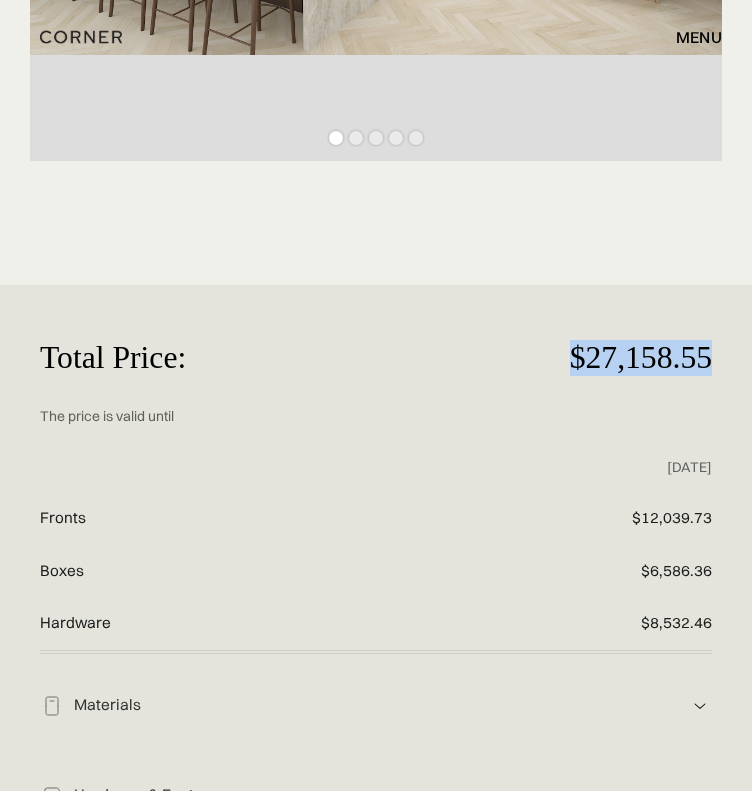 scroll, scrollTop: 696, scrollLeft: 0, axis: vertical 